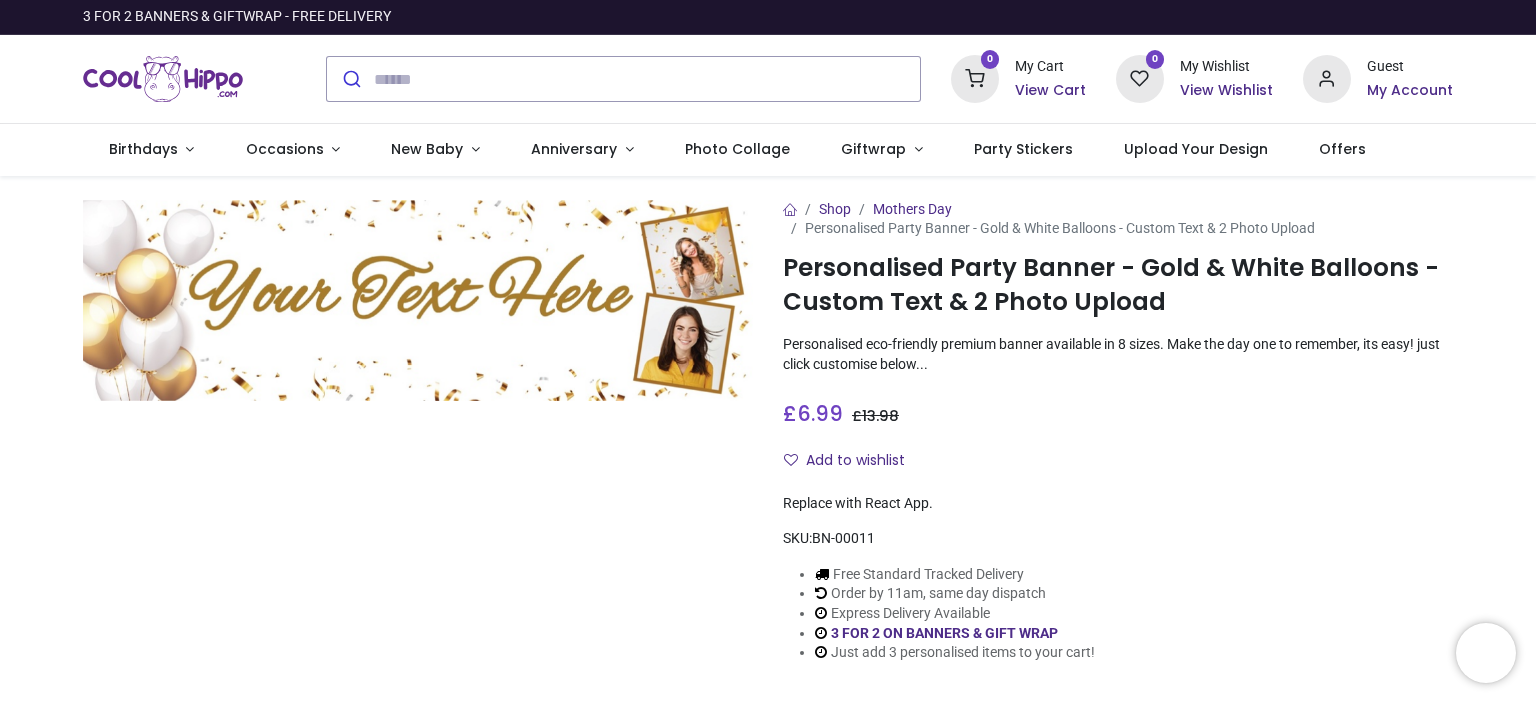 scroll, scrollTop: 0, scrollLeft: 0, axis: both 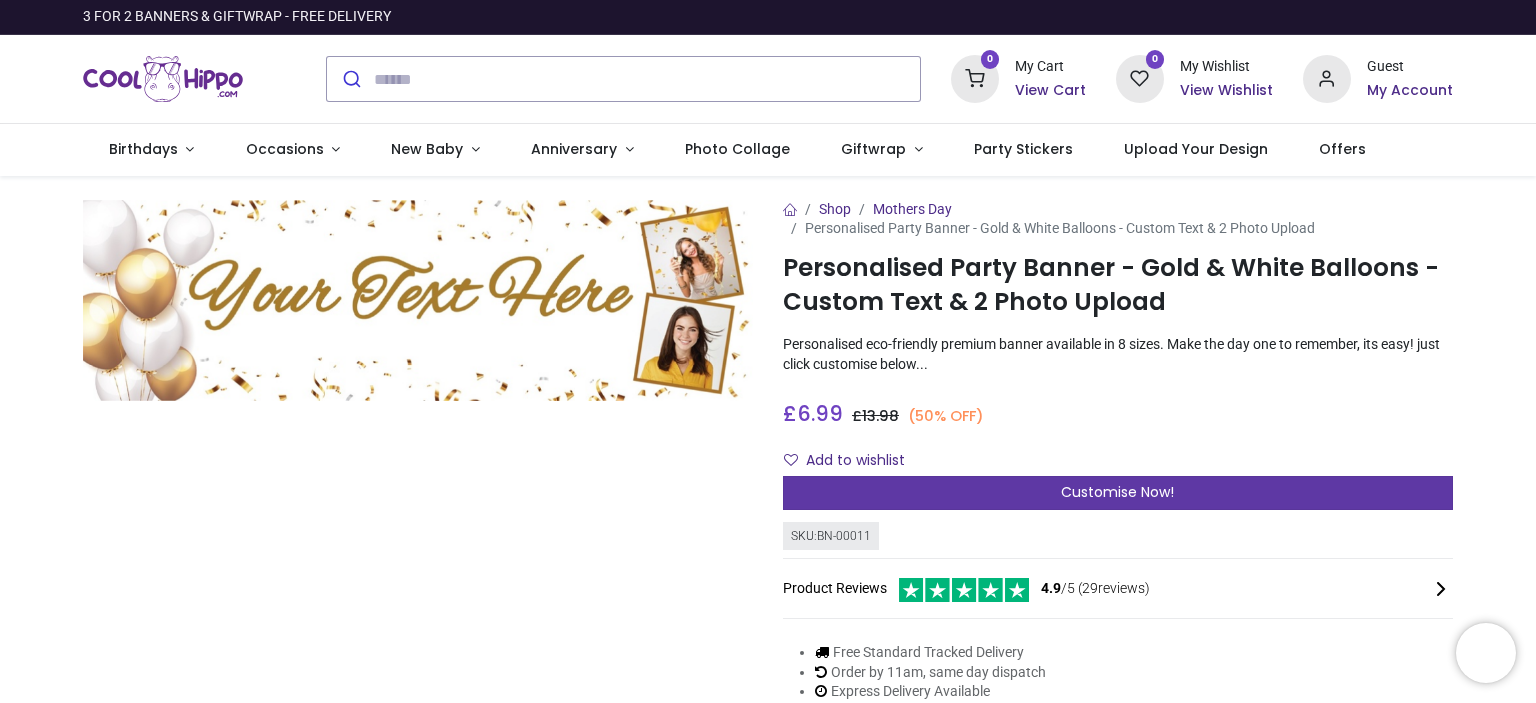 click on "Customise Now!" at bounding box center (1117, 492) 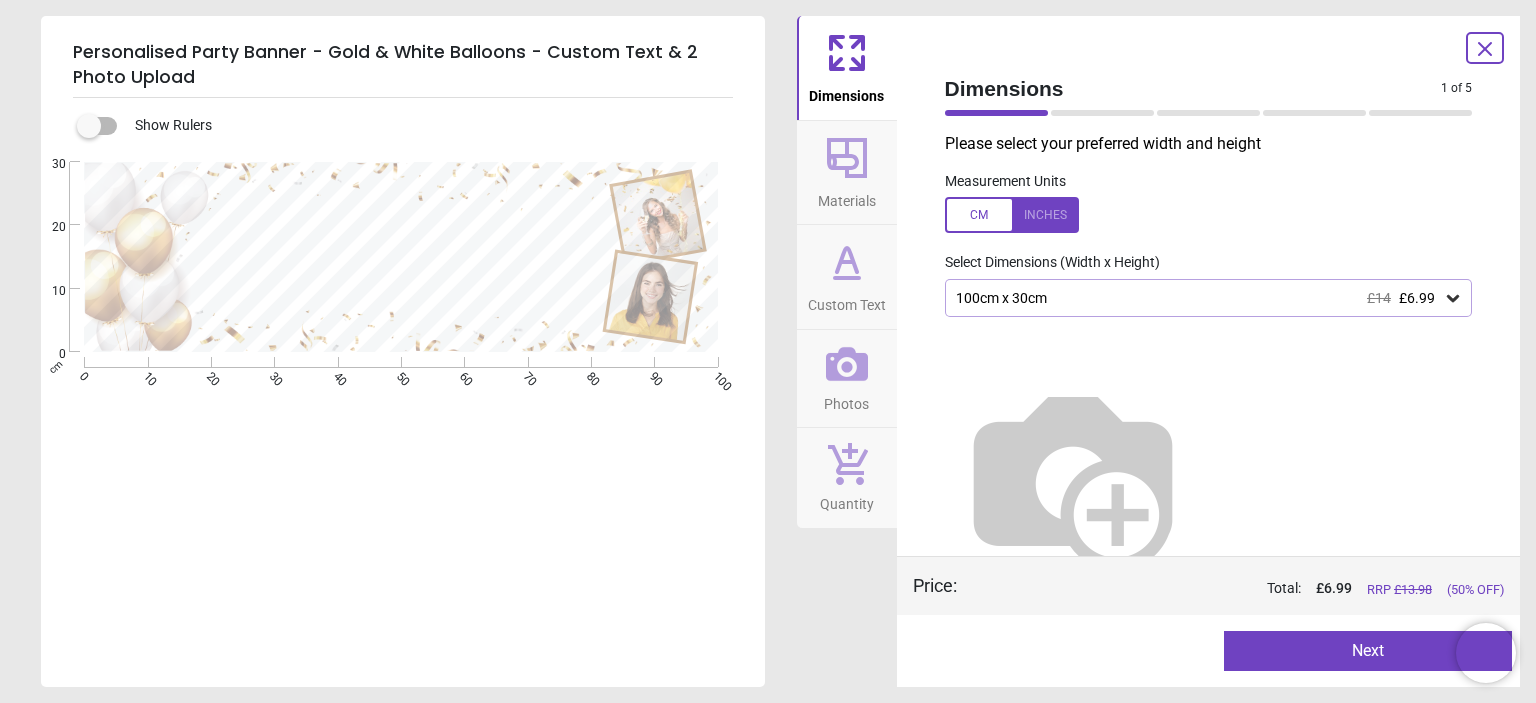 click at bounding box center [1073, 477] 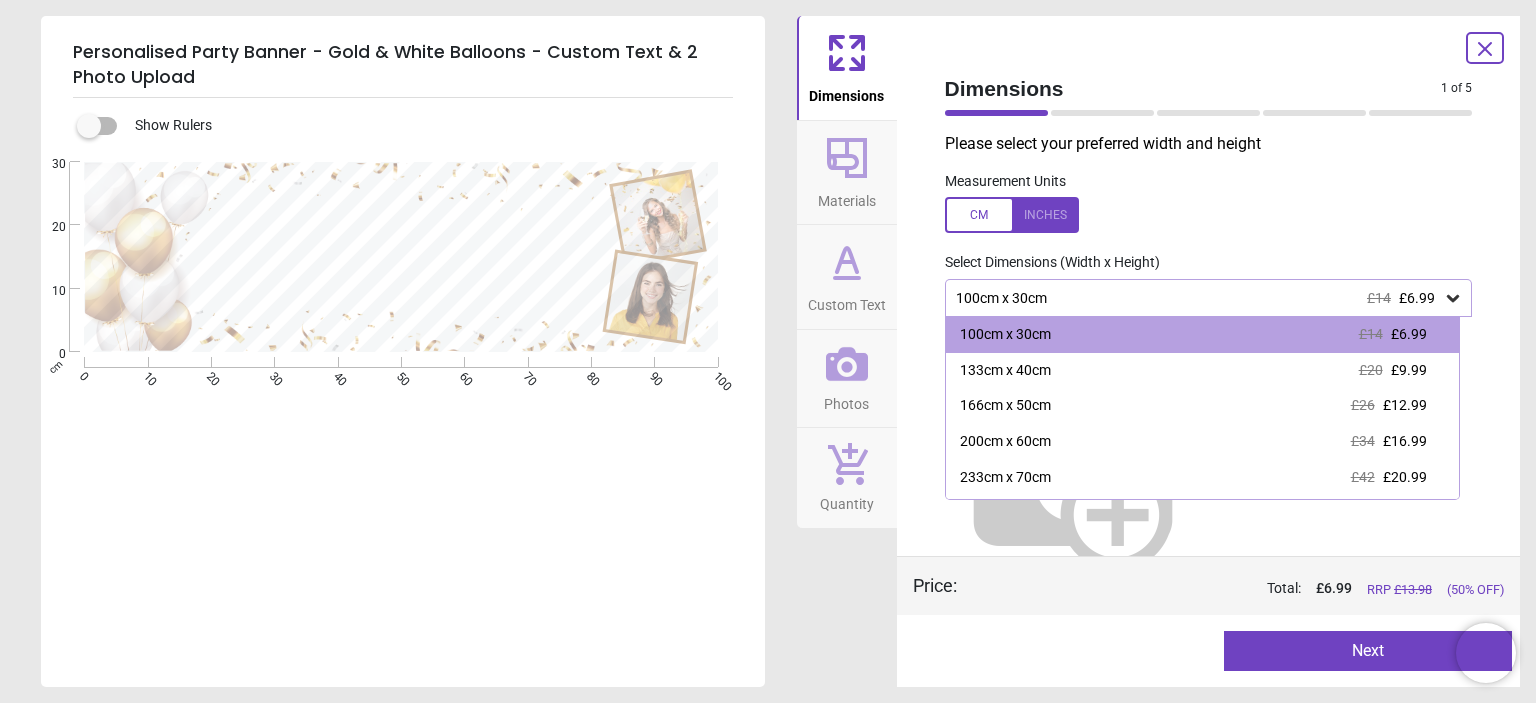 click 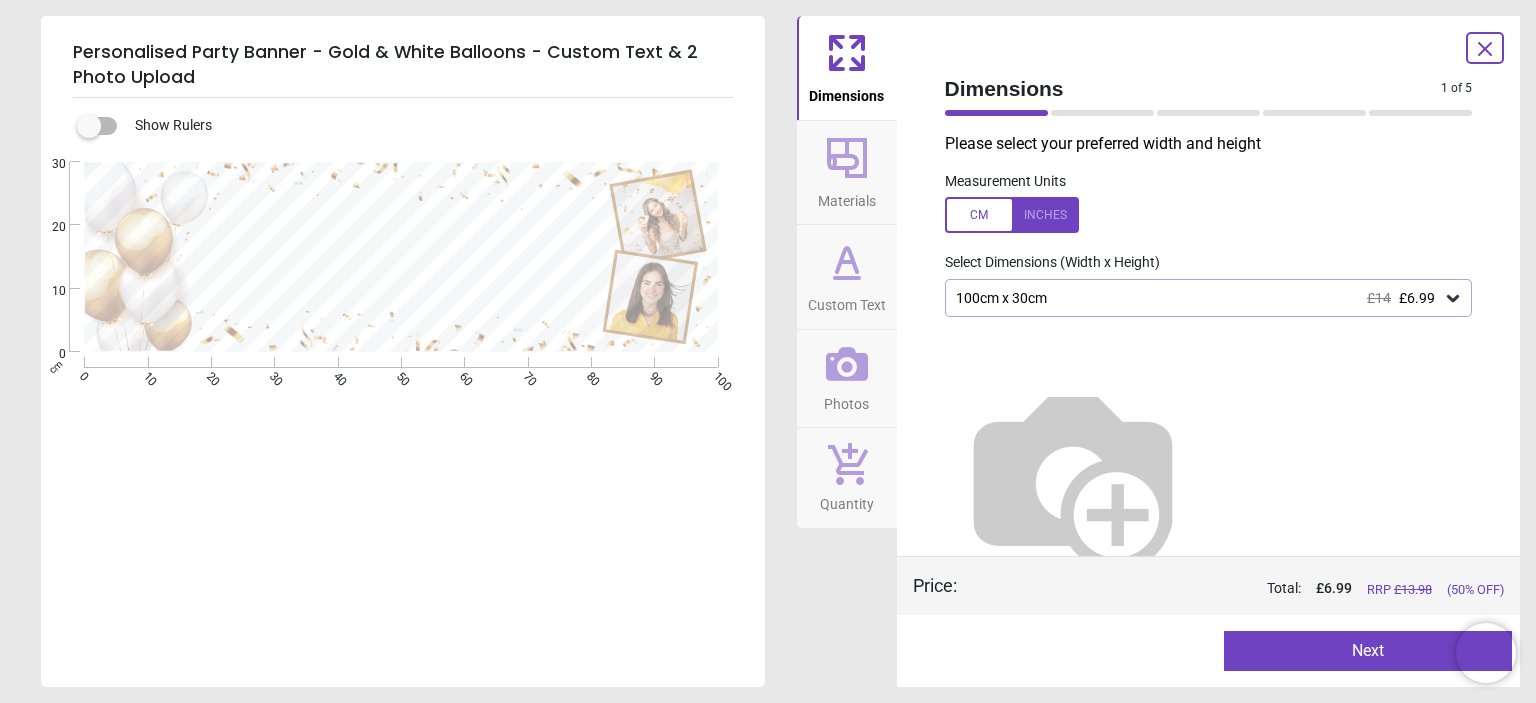 click 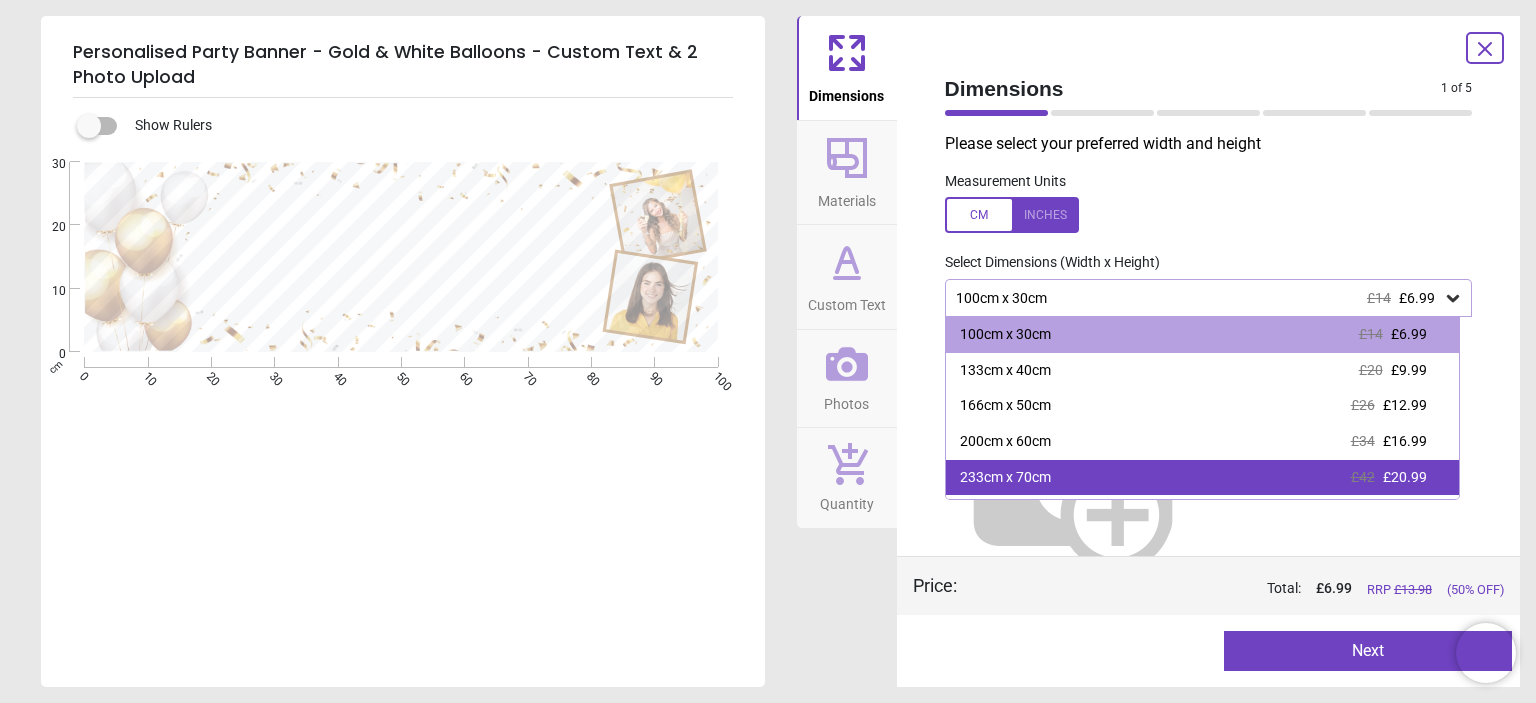 click on "233cm  x  70cm" at bounding box center [1005, 478] 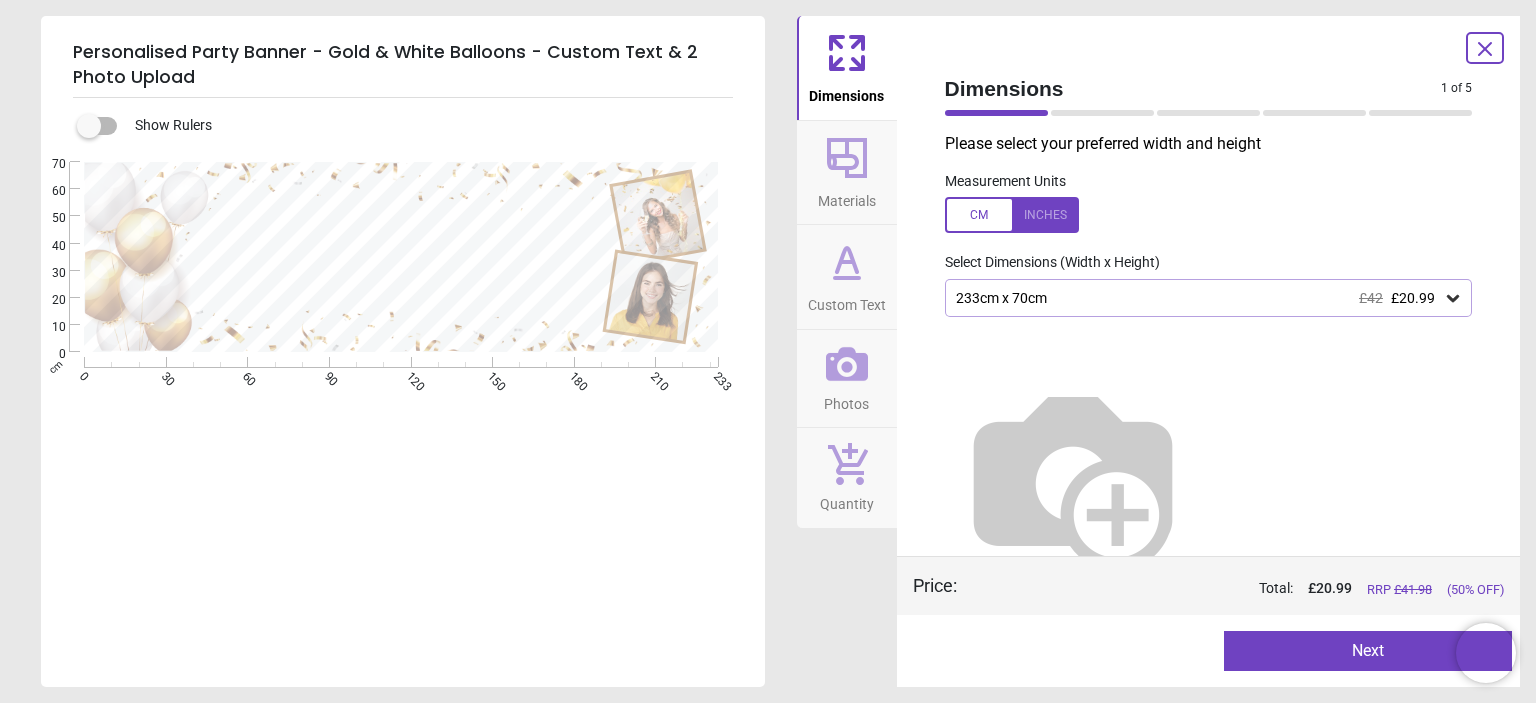 click on "Next" at bounding box center [1368, 651] 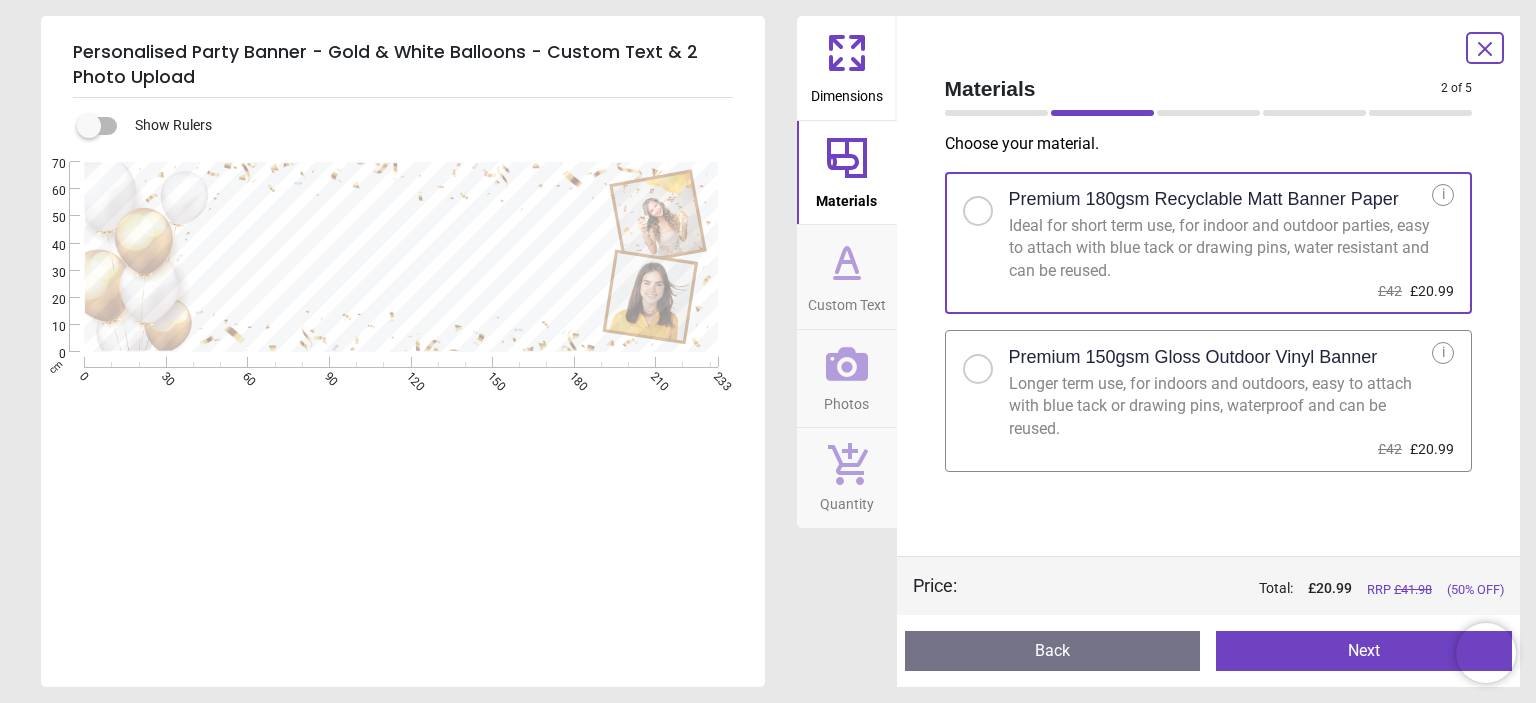 click at bounding box center (978, 369) 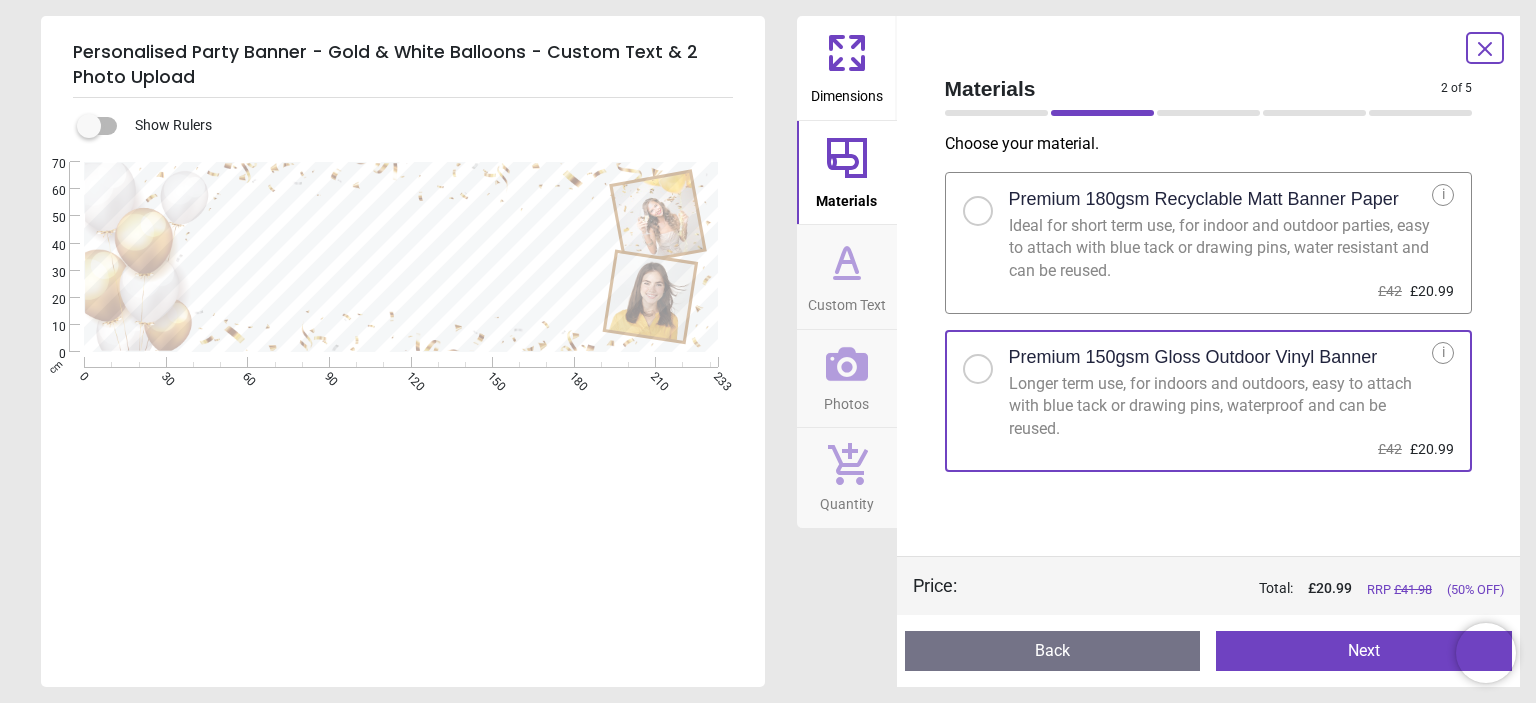 click on "Next" at bounding box center (1364, 651) 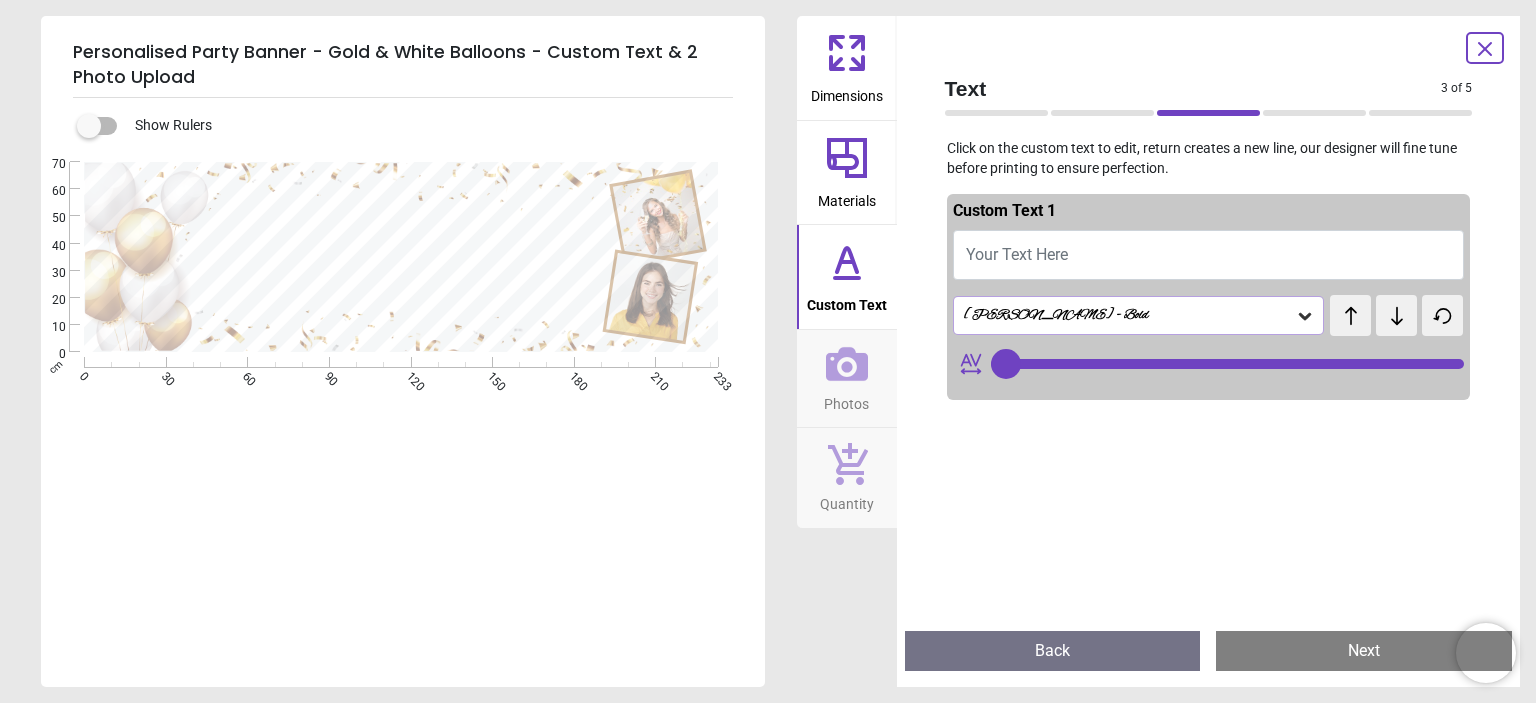 type on "**" 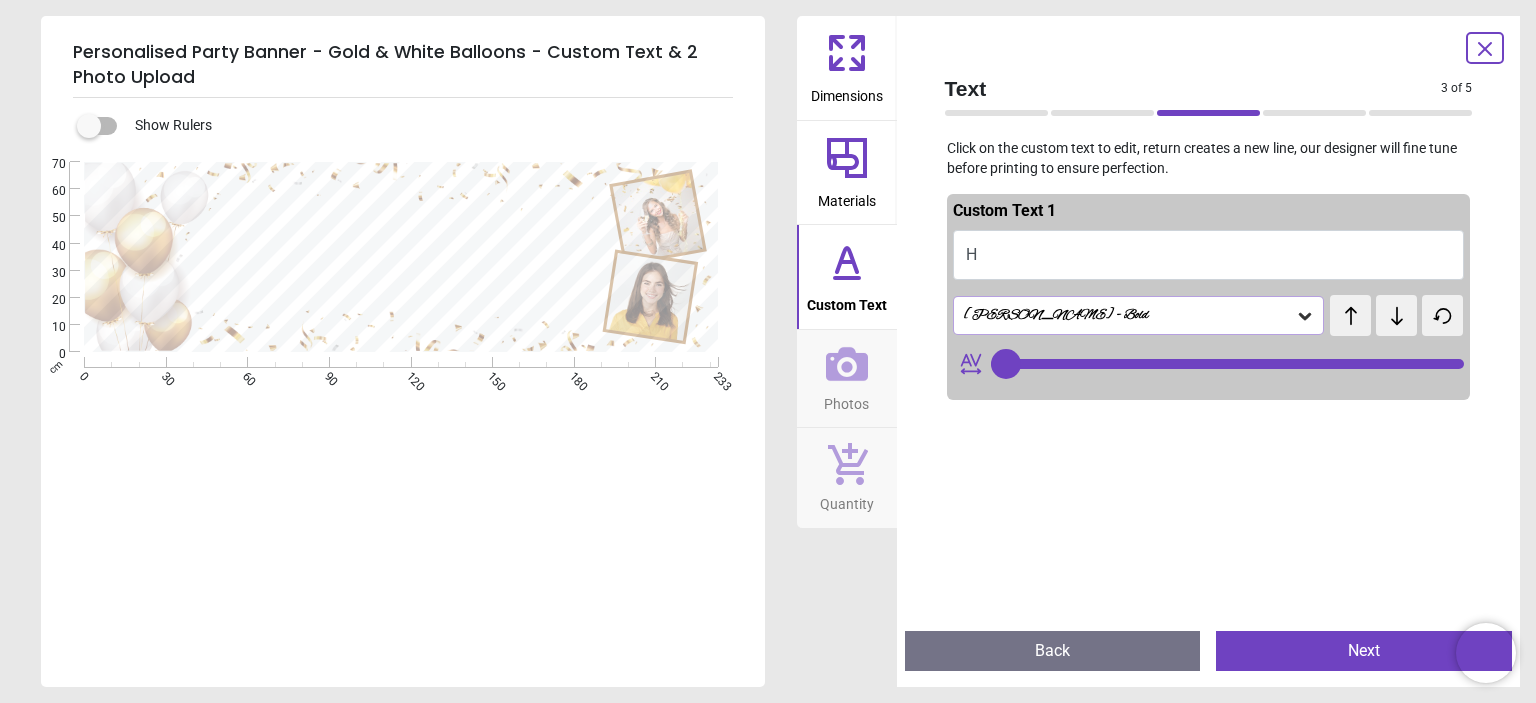 type on "**" 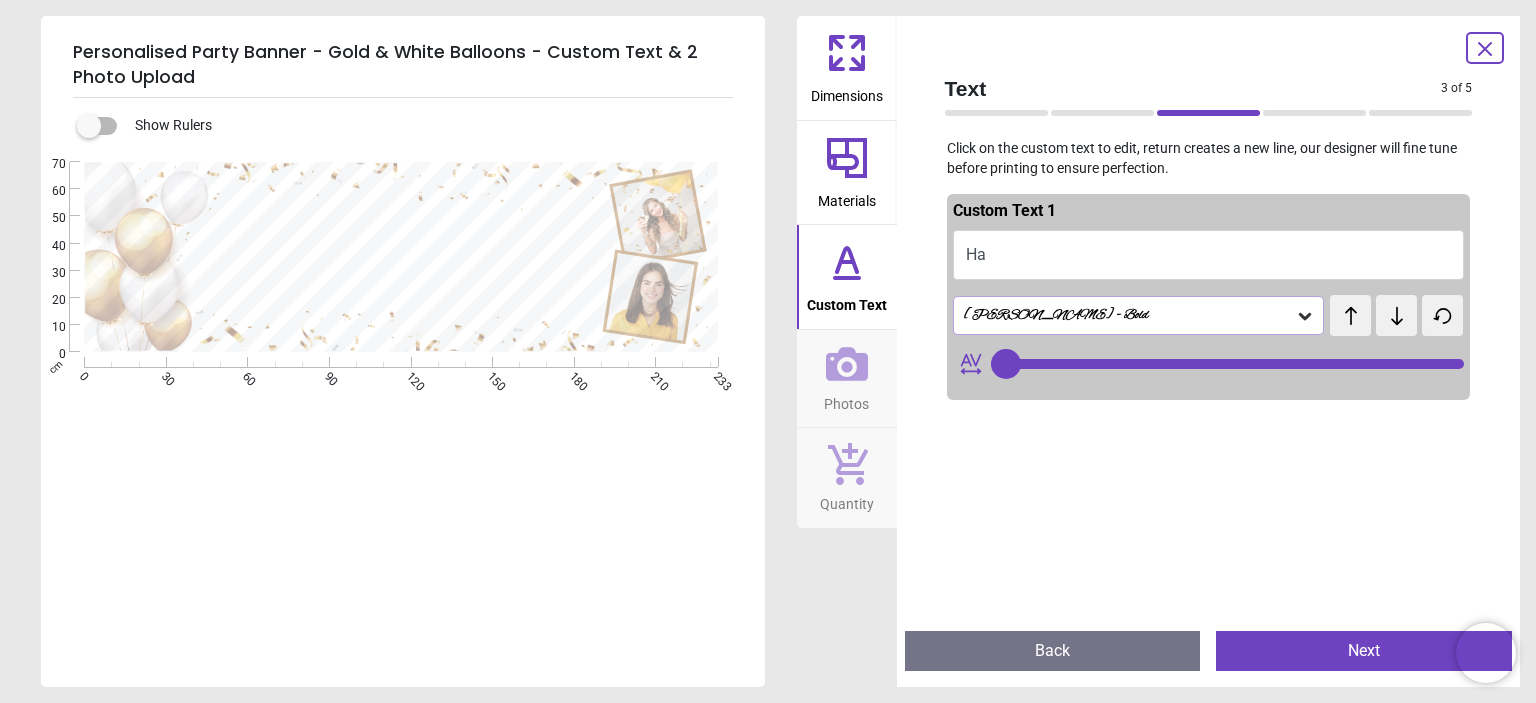 type on "***" 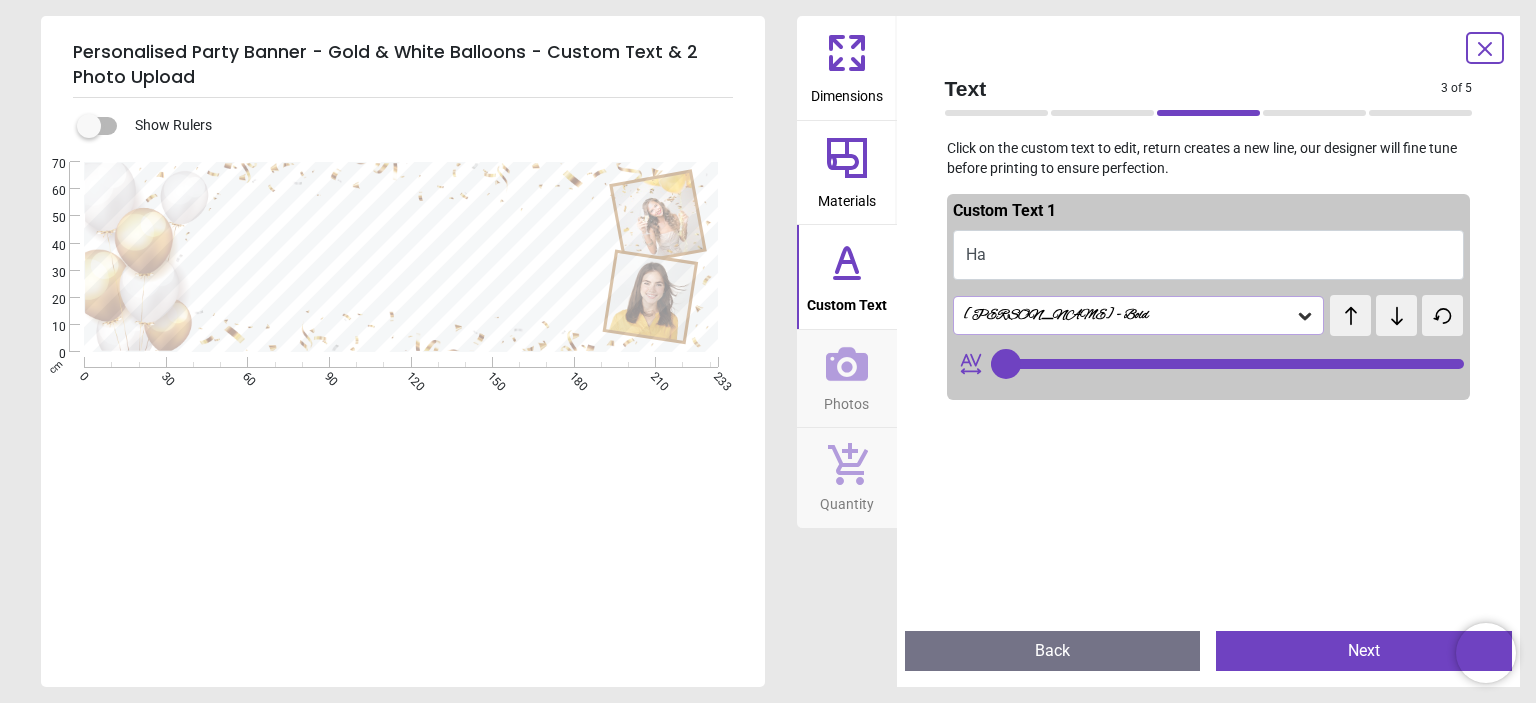 type on "***" 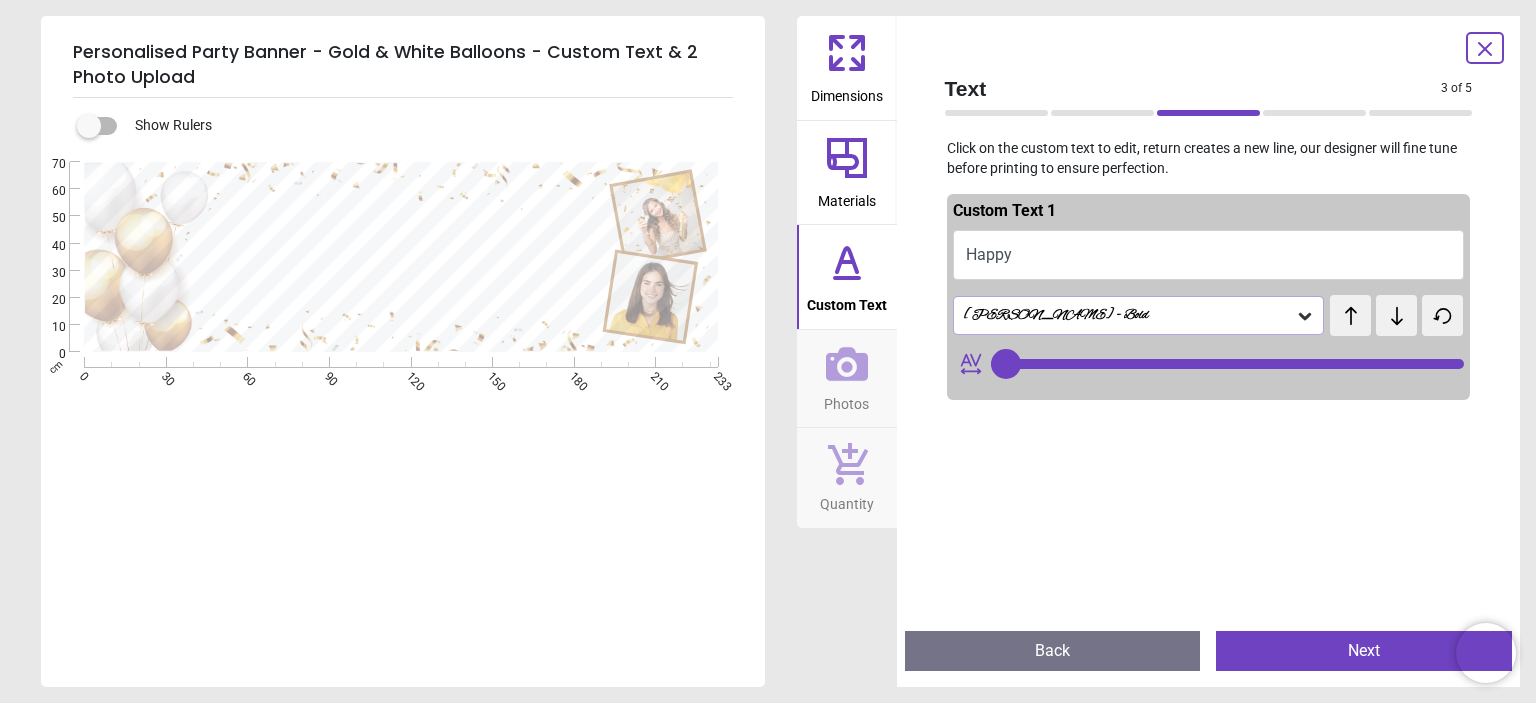 type on "*******" 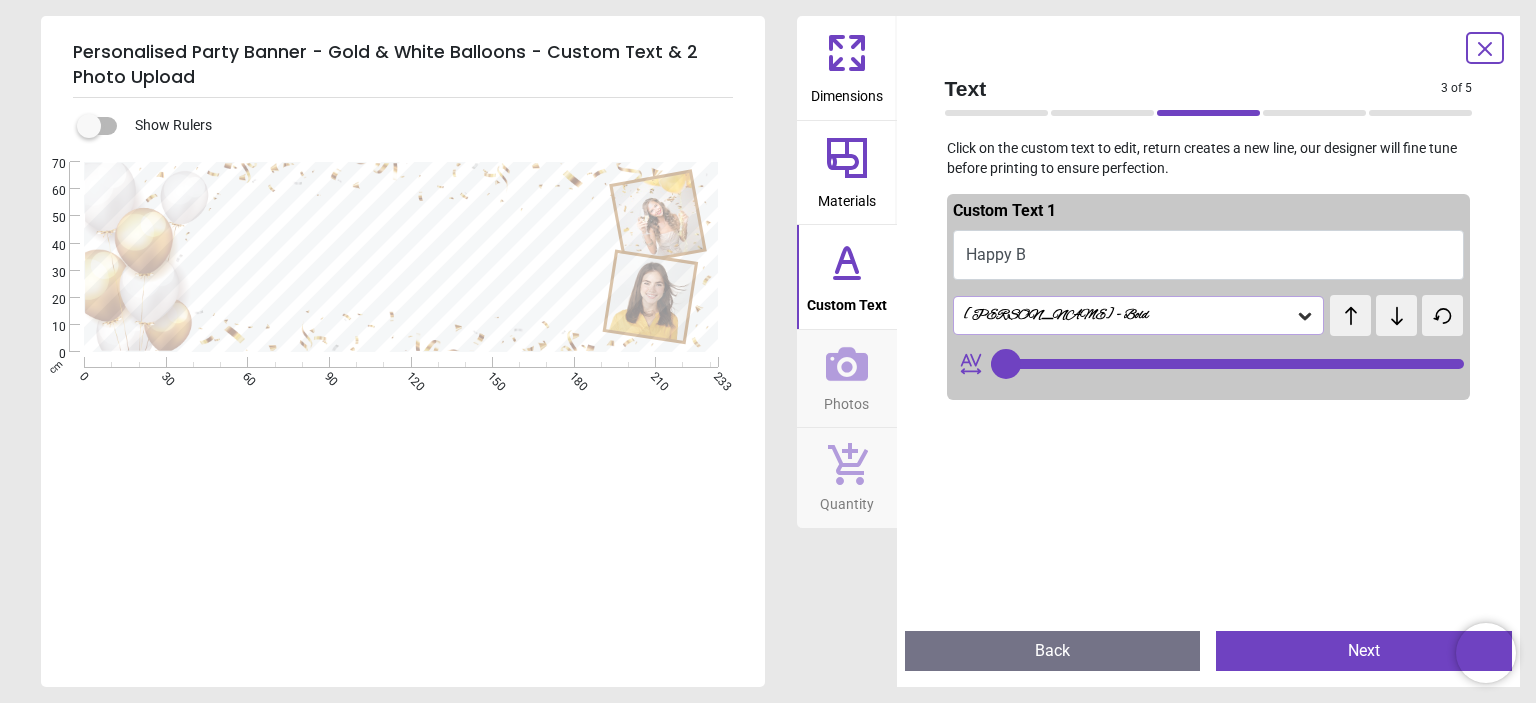 type on "********" 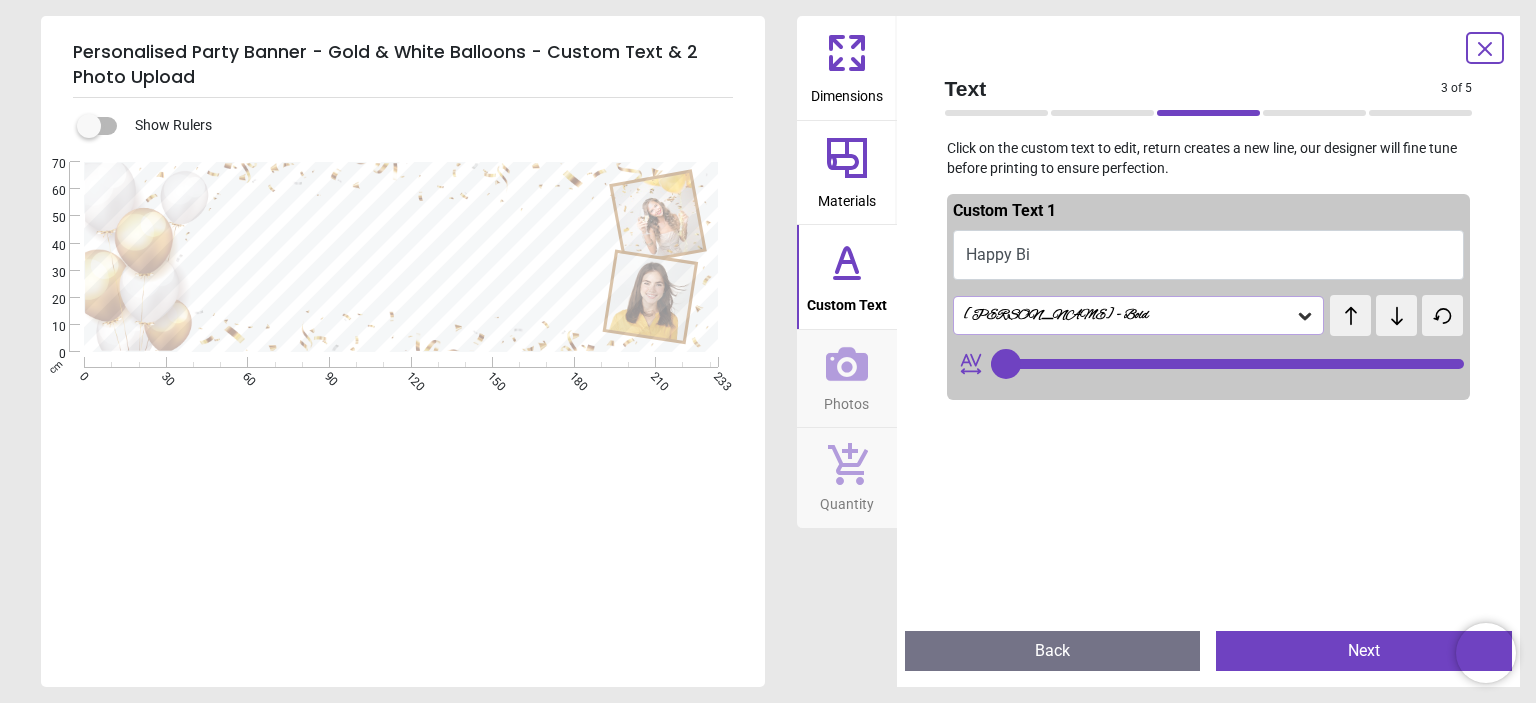 type on "*********" 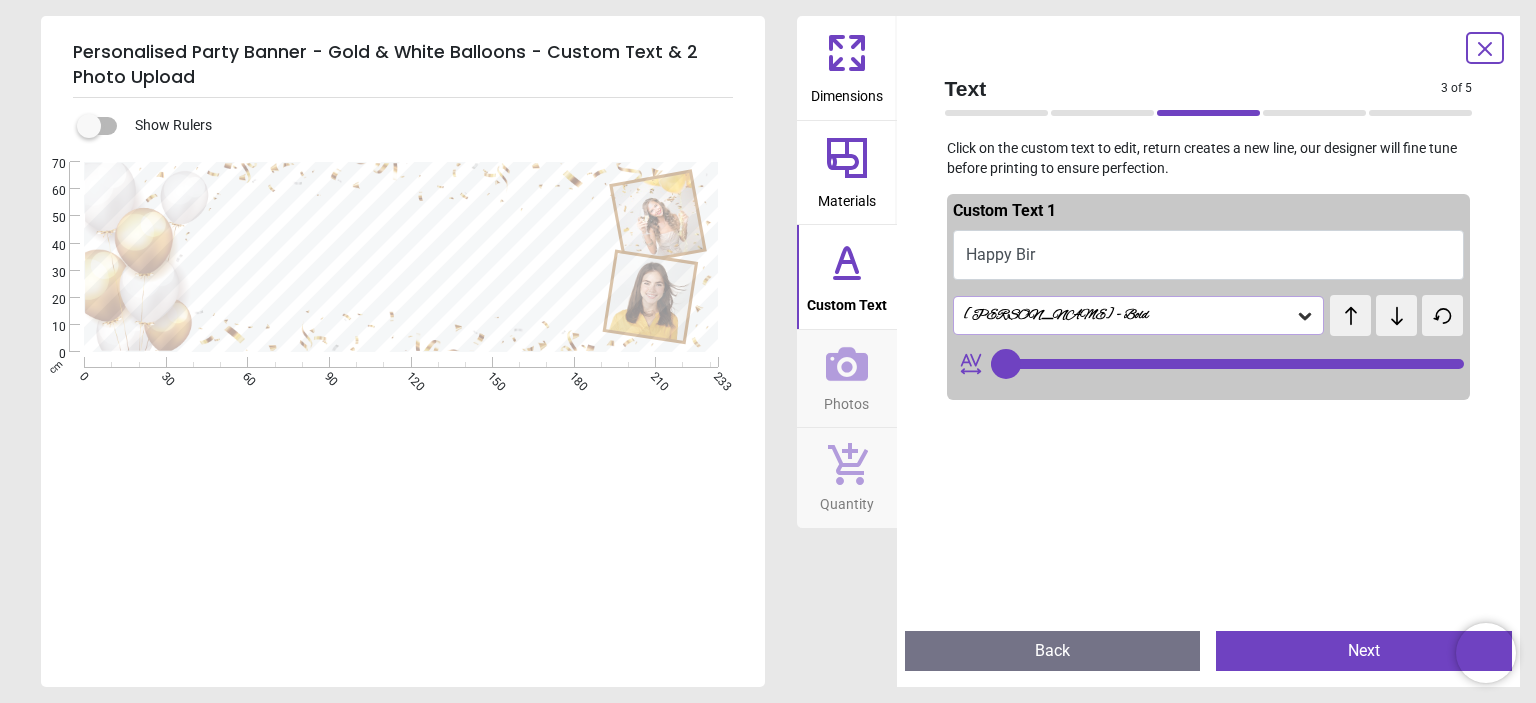 type on "**********" 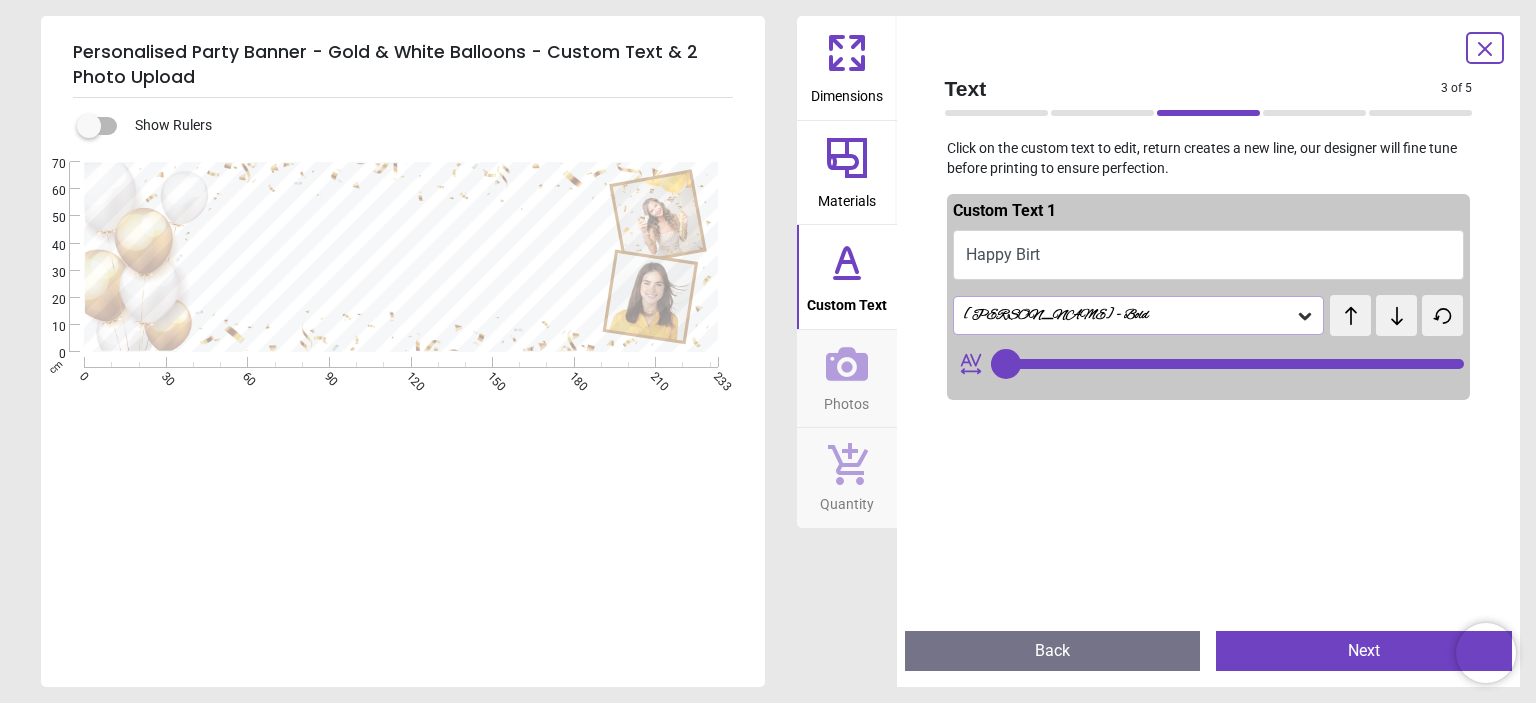 type on "**********" 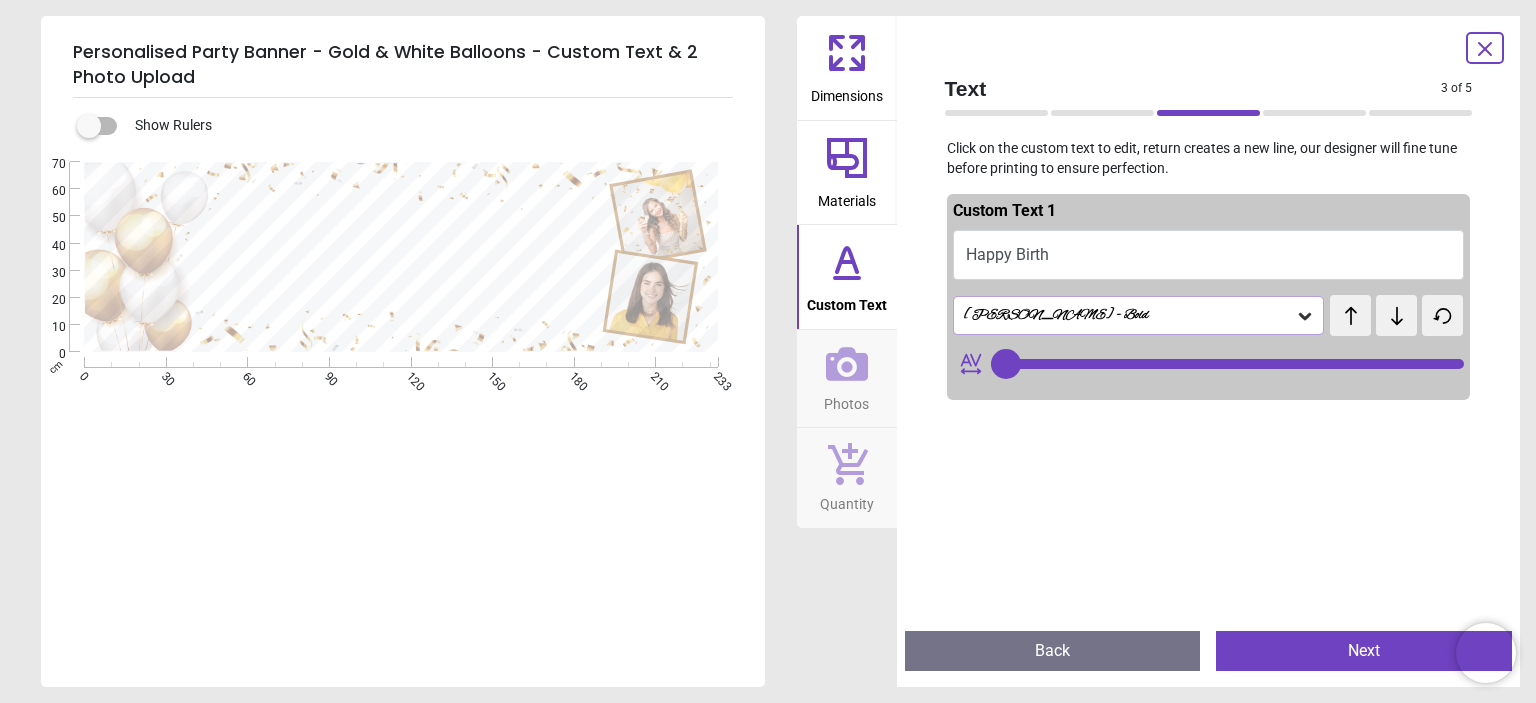 type on "**********" 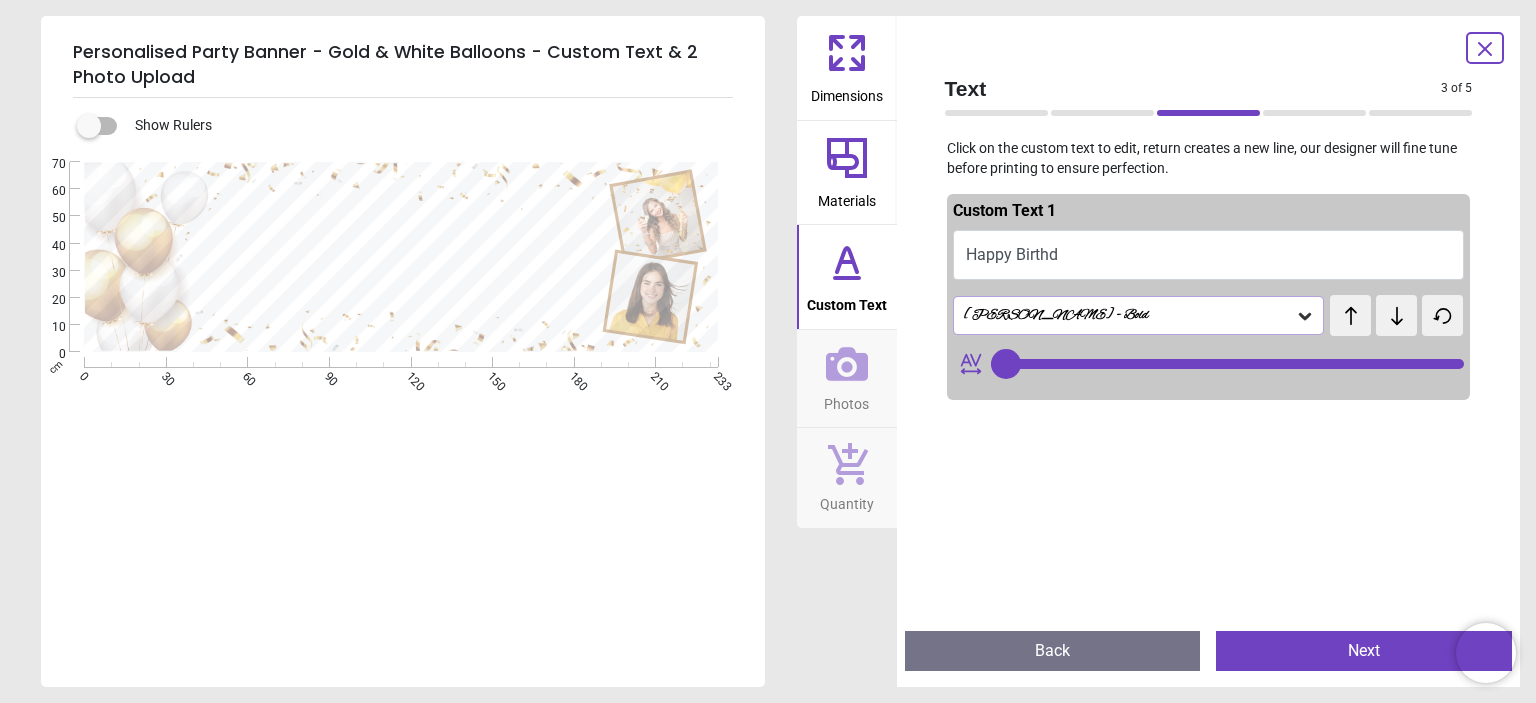 type on "**********" 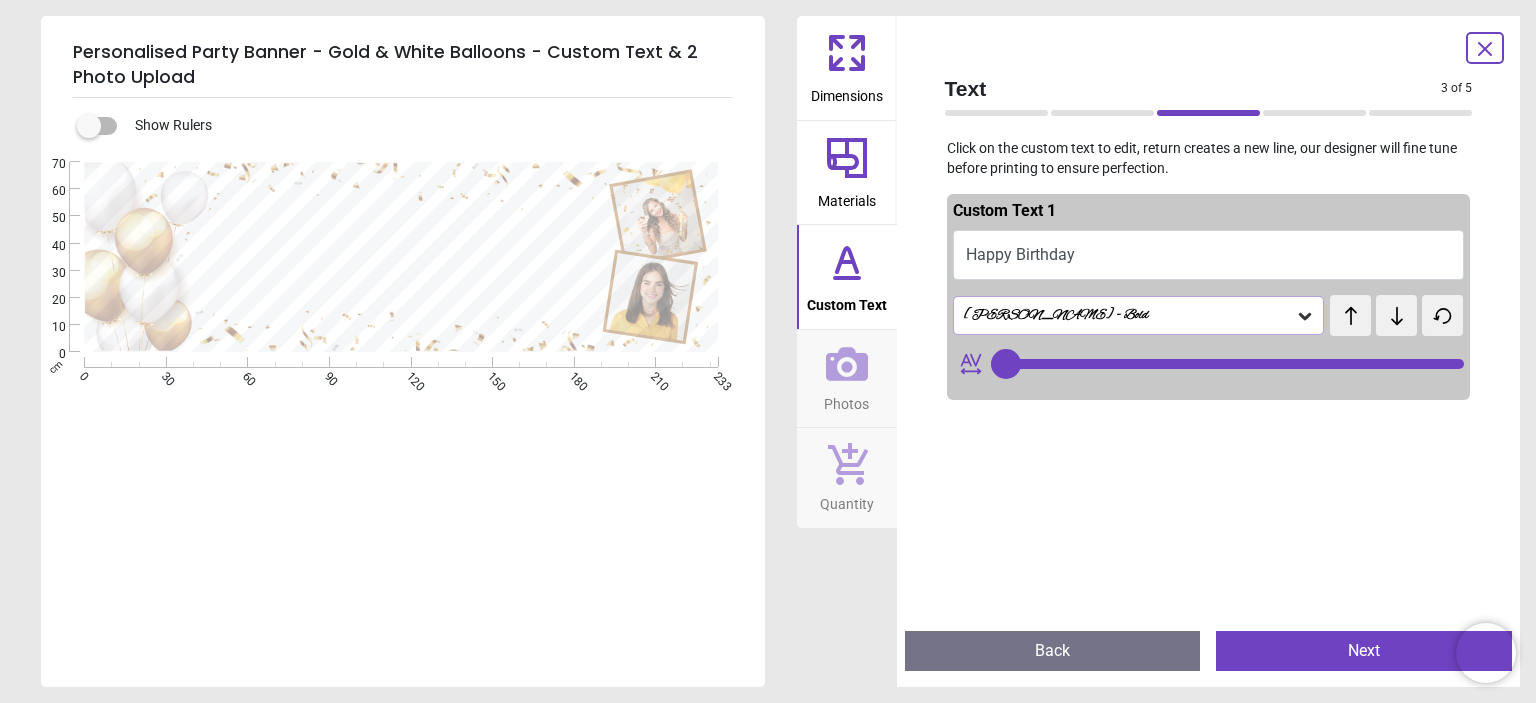 type on "**" 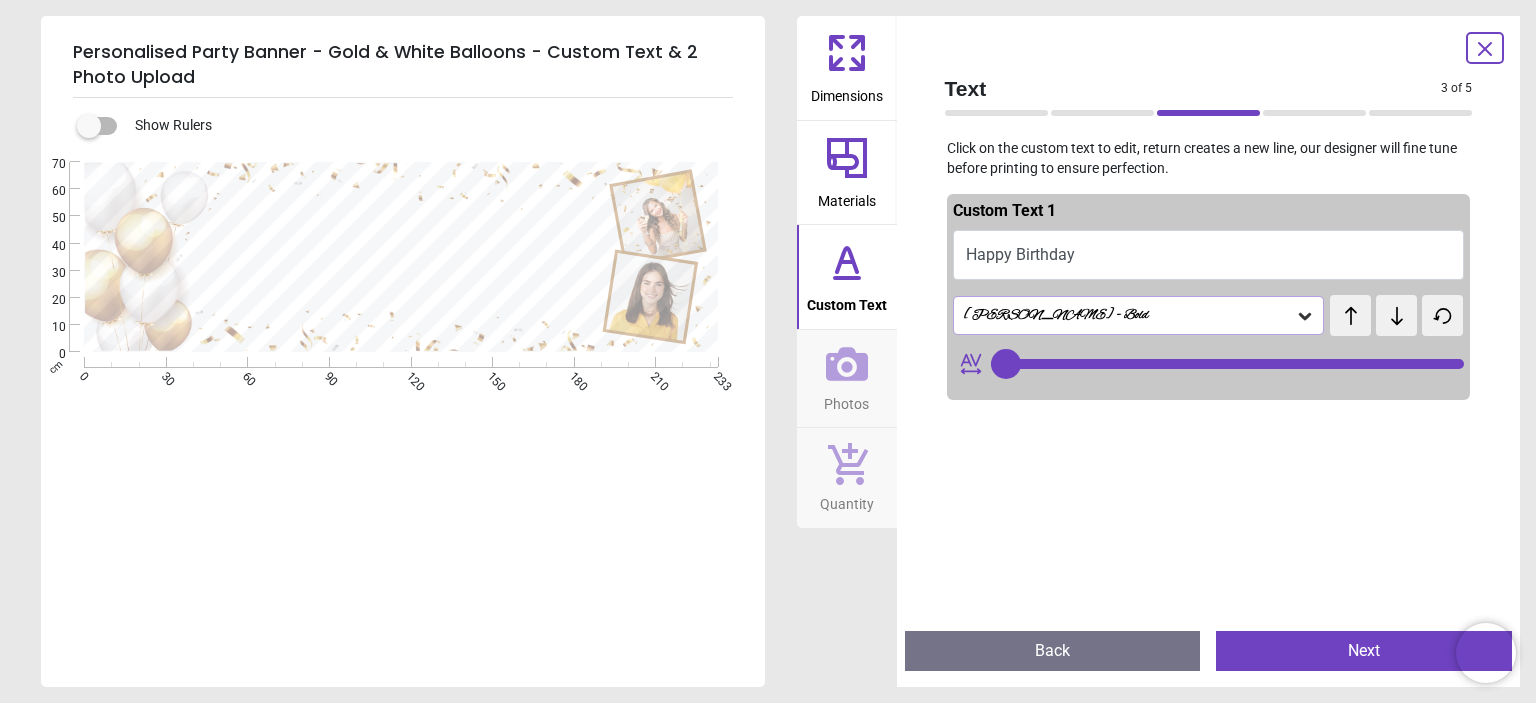 type on "**********" 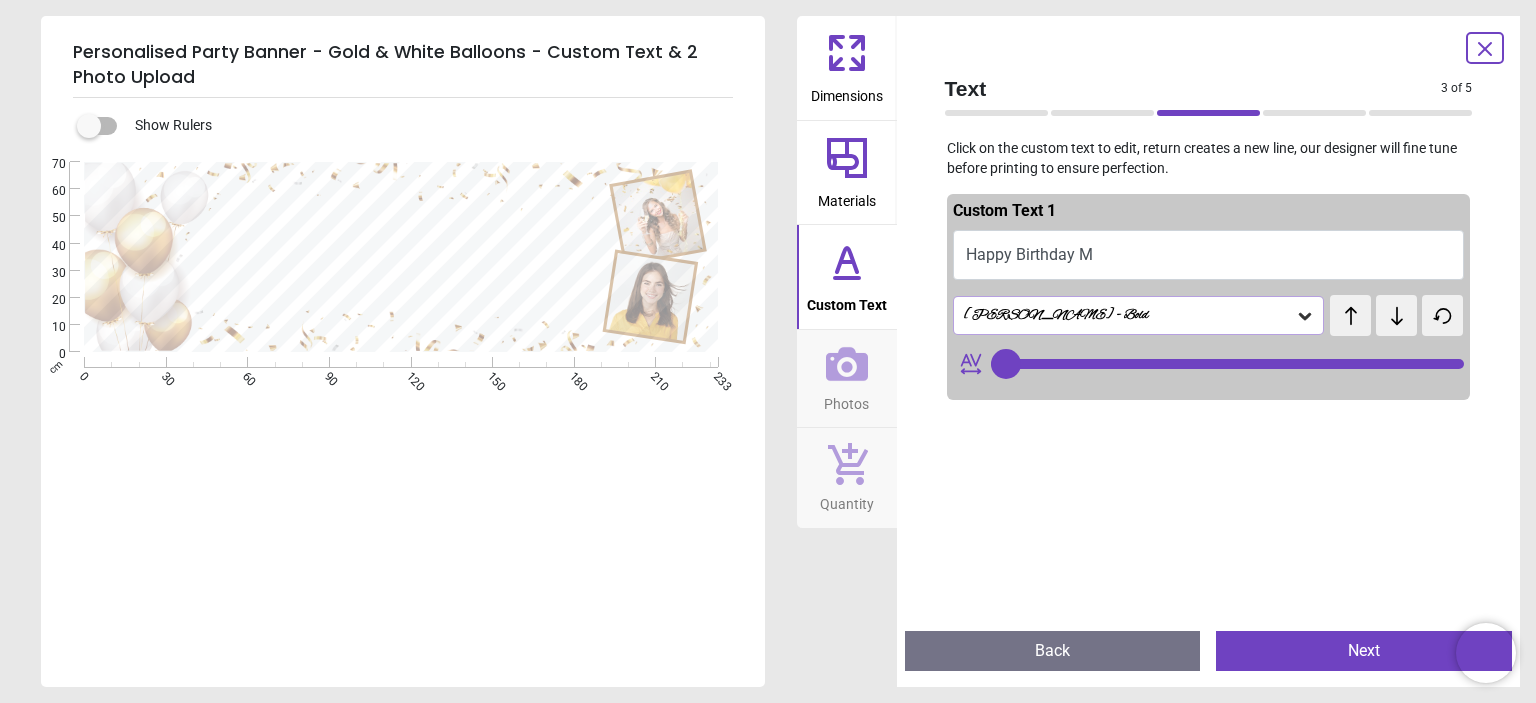 type on "**********" 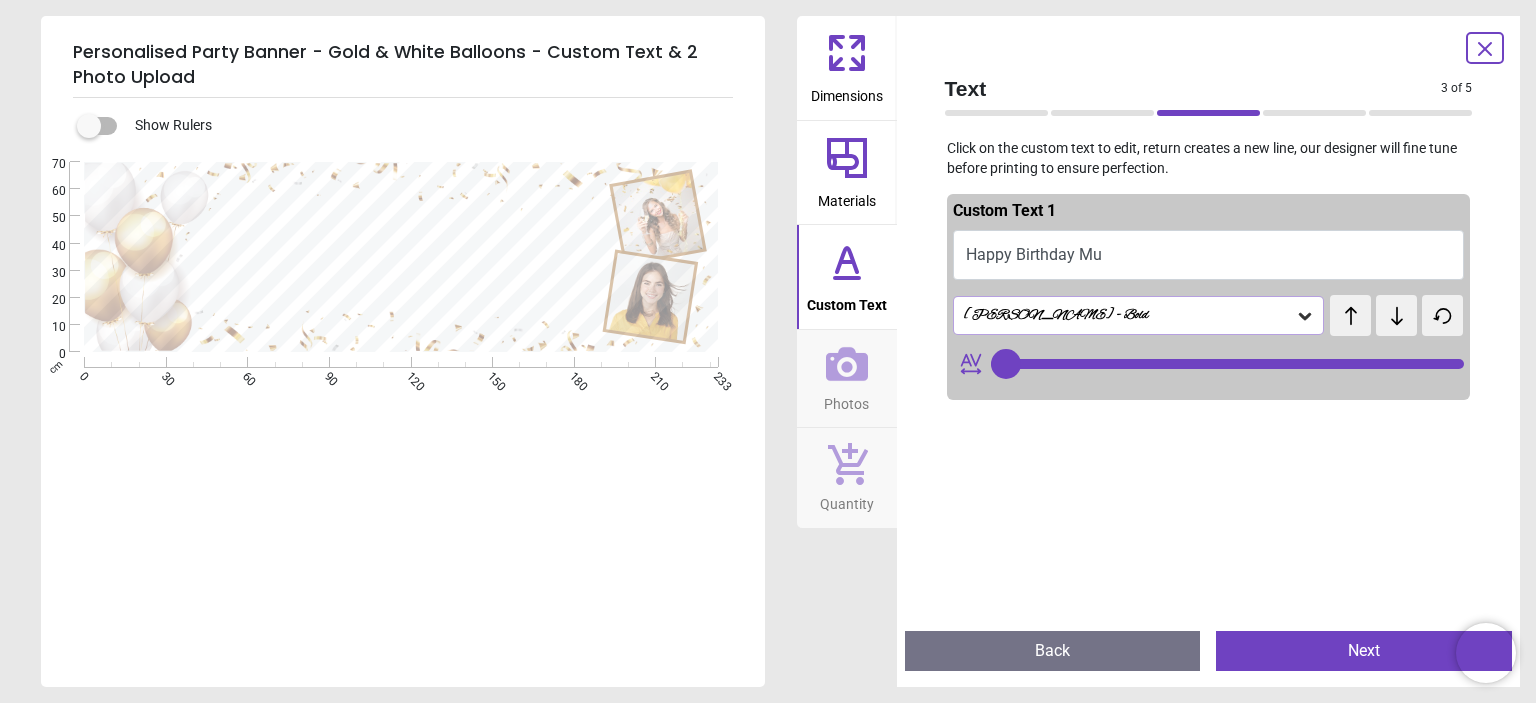 type on "**********" 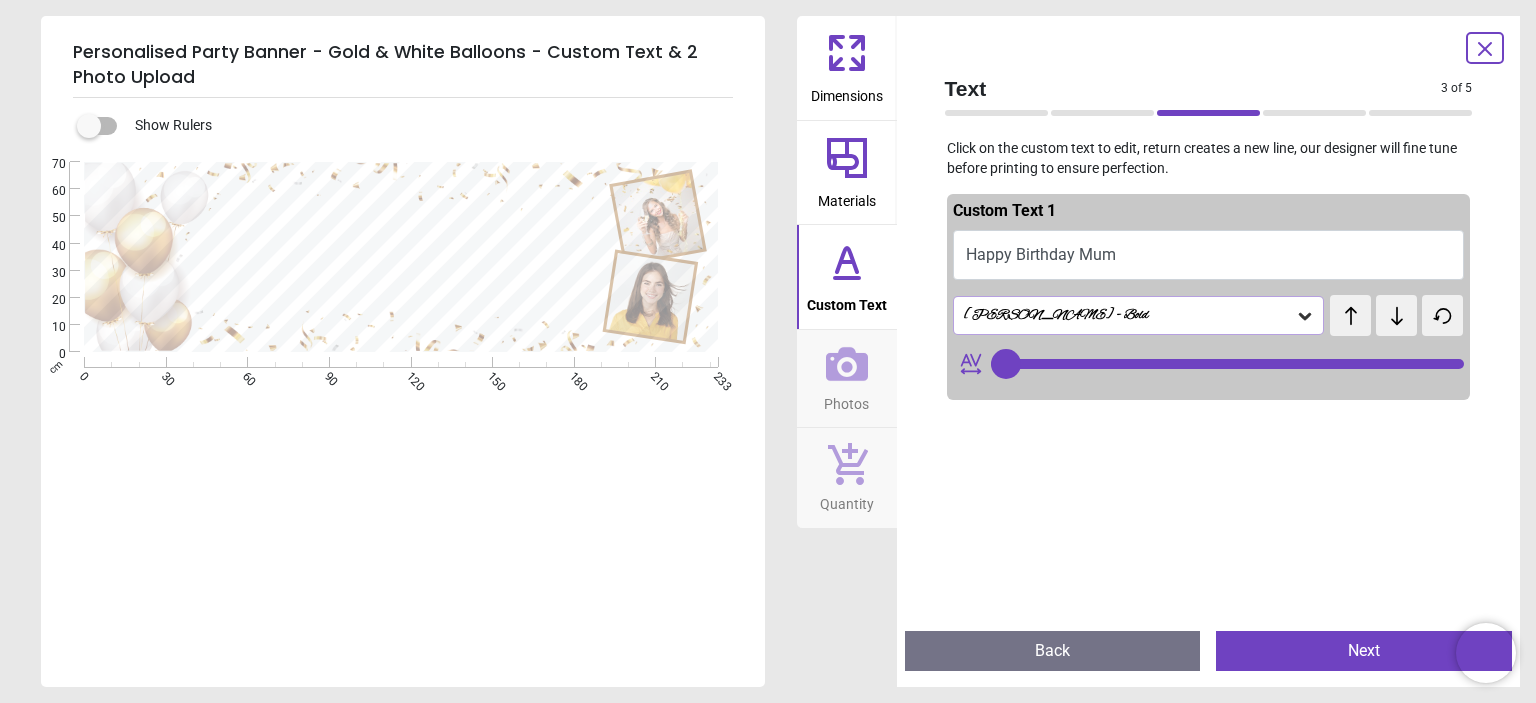scroll, scrollTop: 0, scrollLeft: 0, axis: both 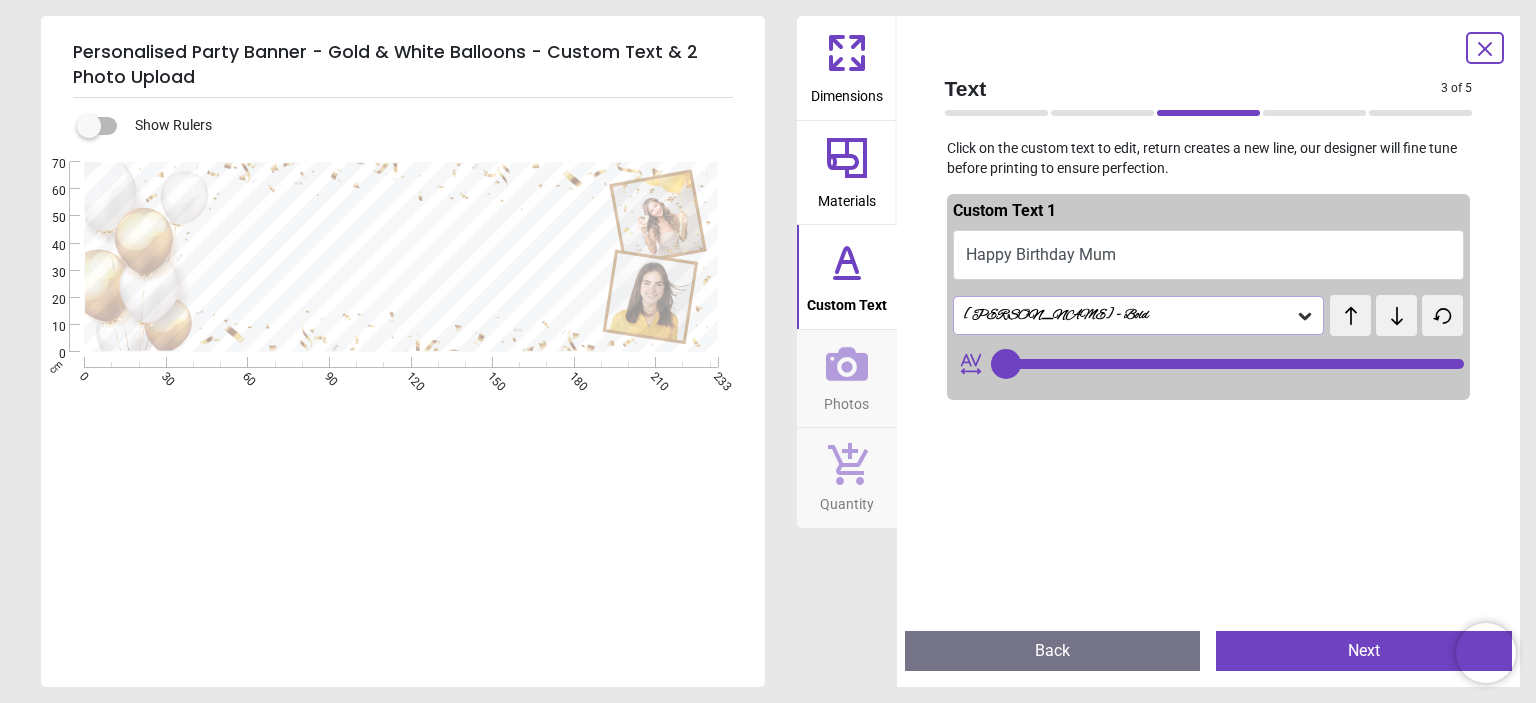 click on "**********" at bounding box center [393, 254] 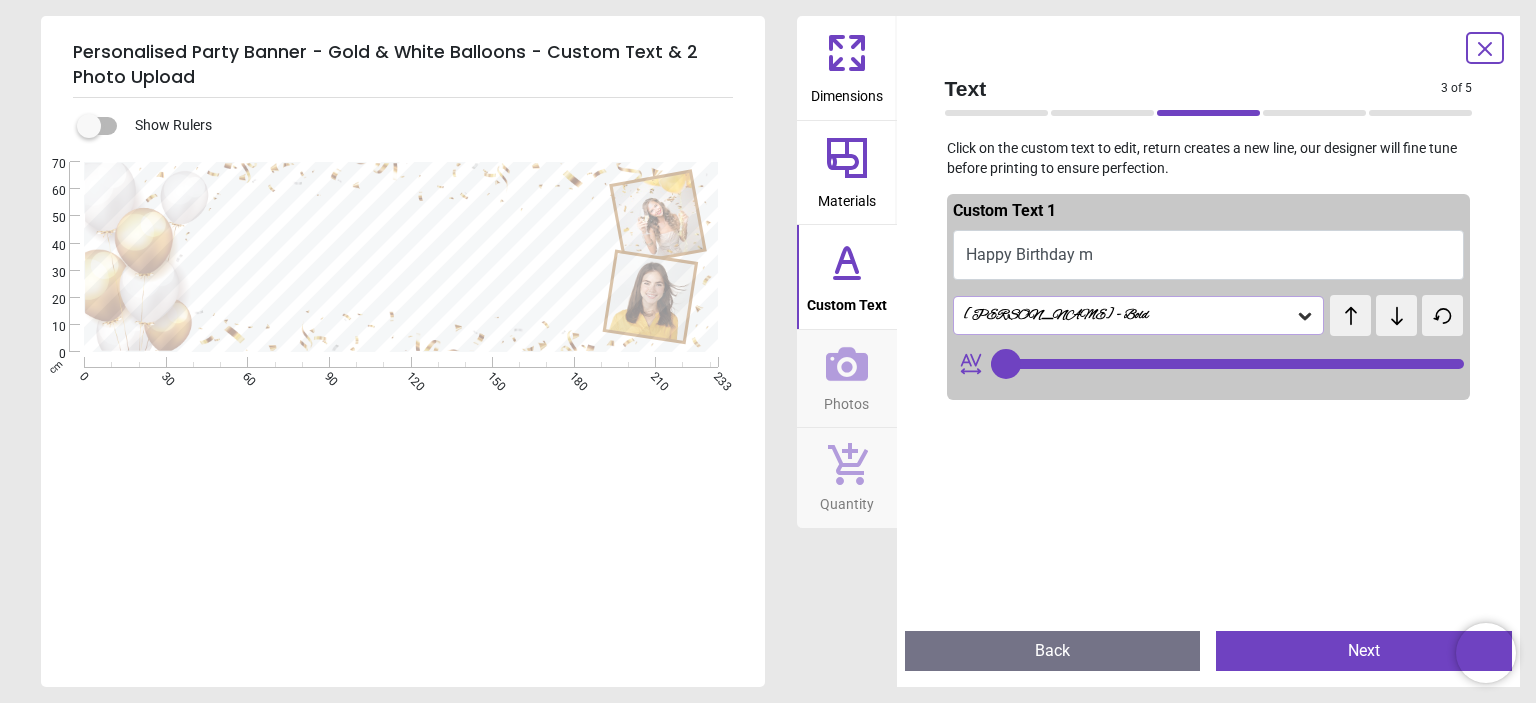 type on "**********" 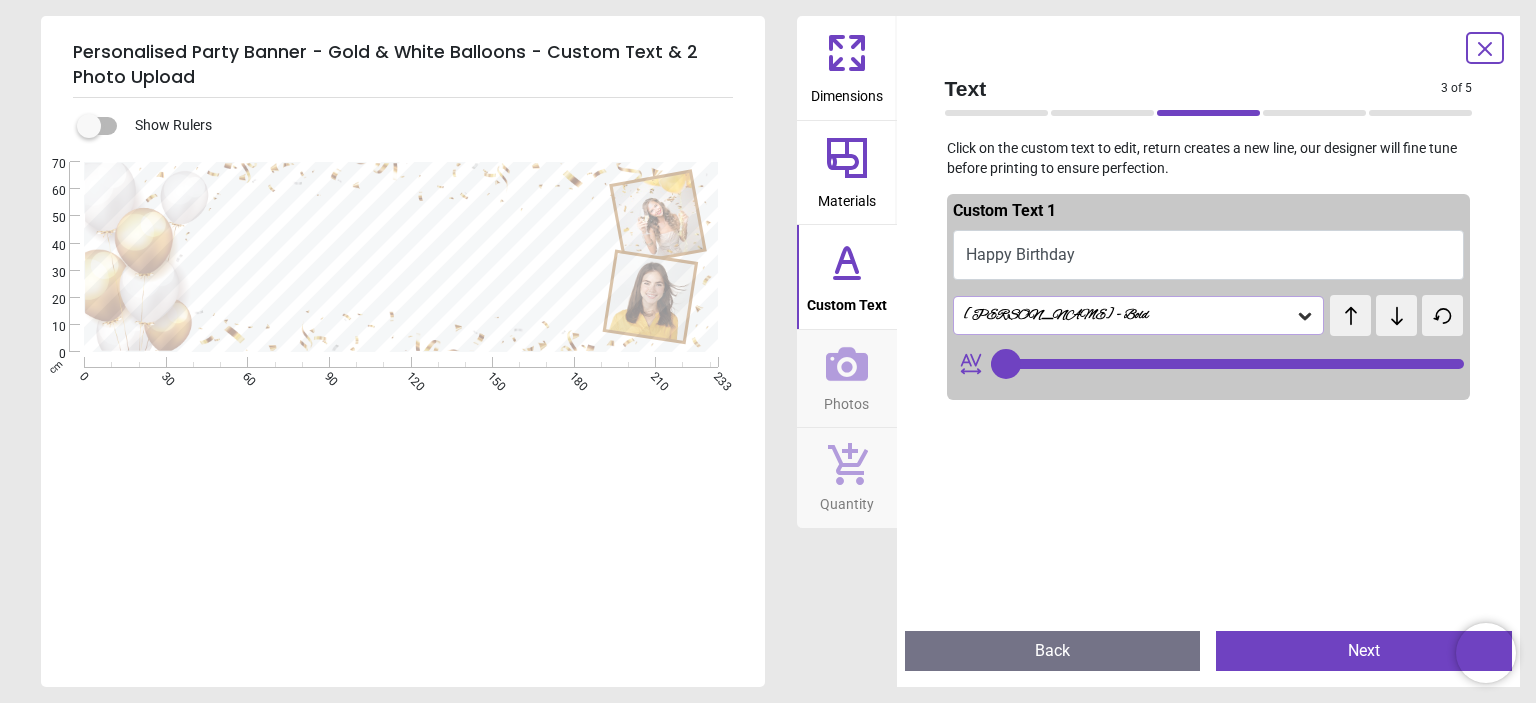 type on "**********" 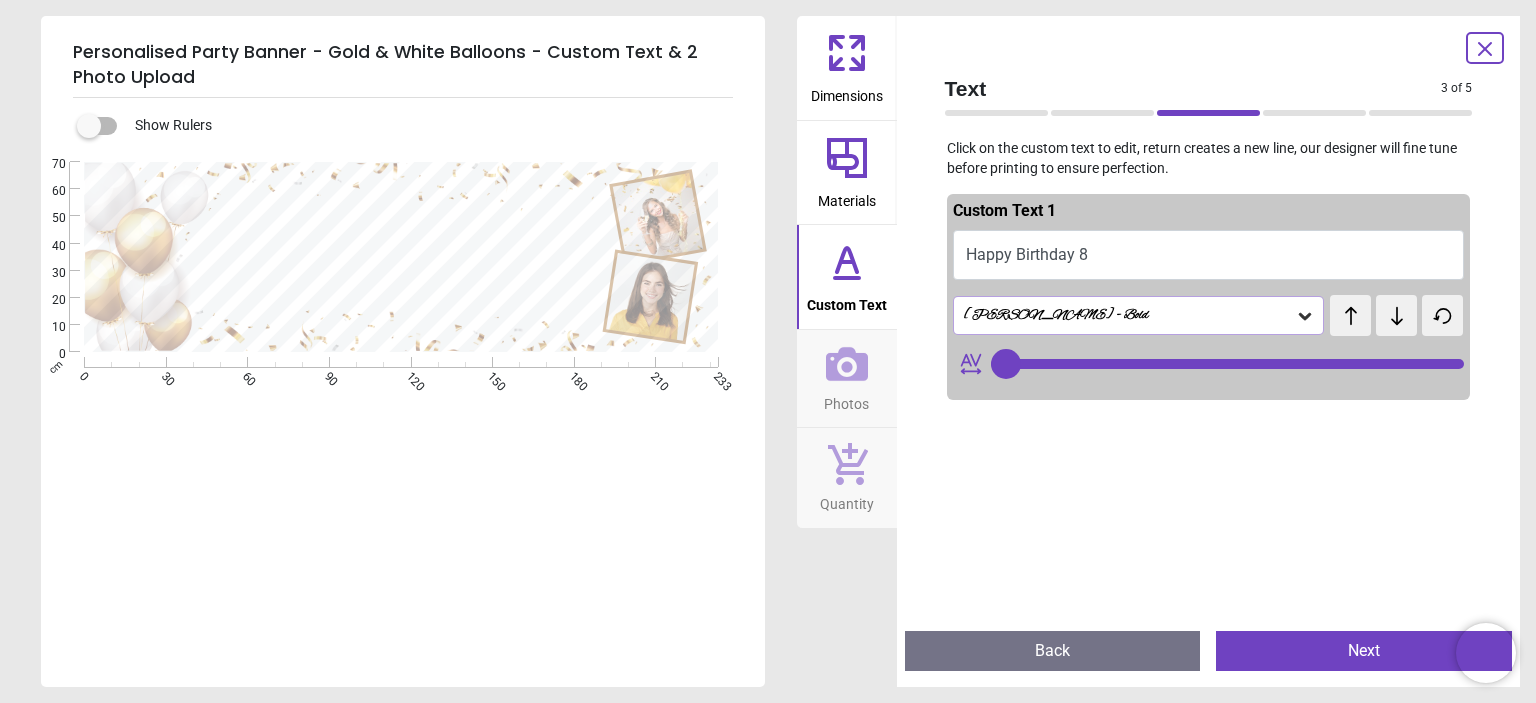 type on "**" 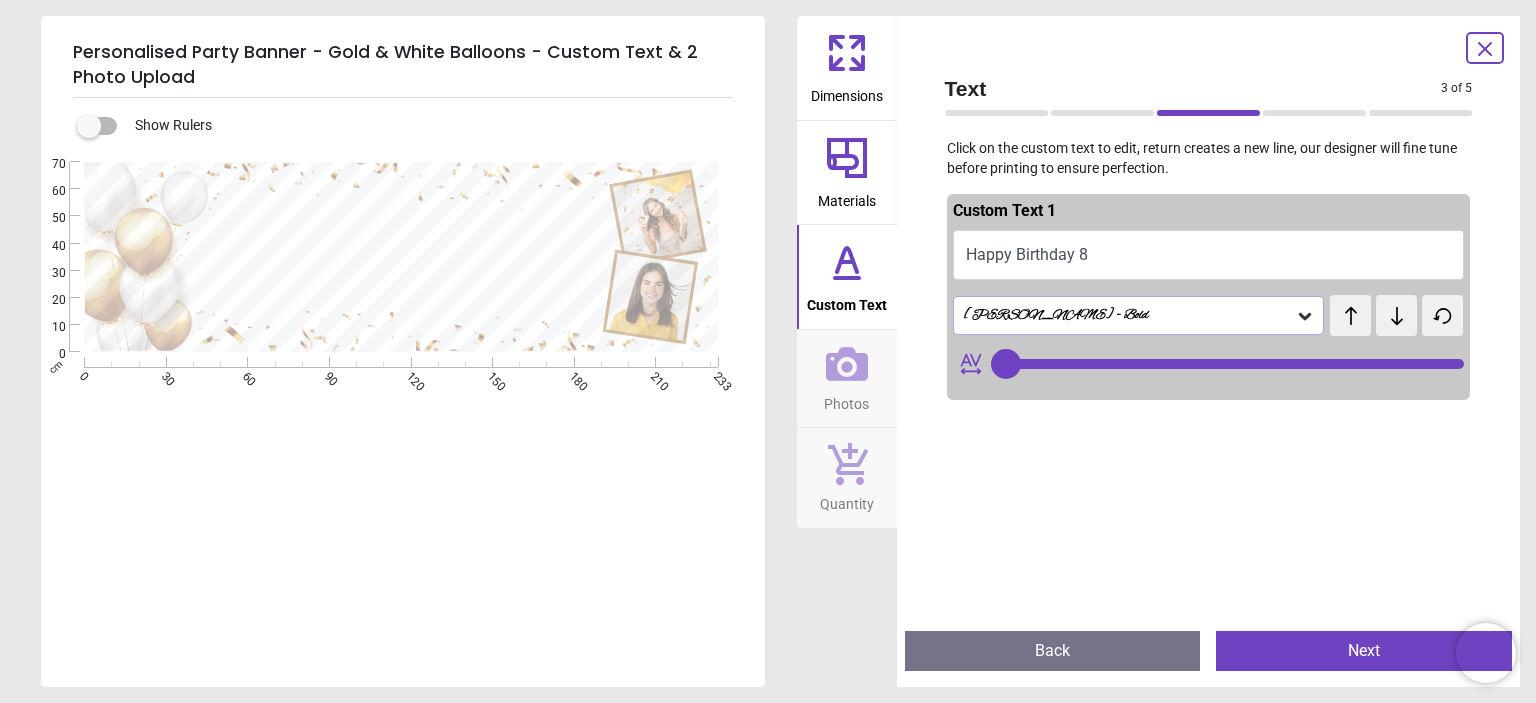 type on "**********" 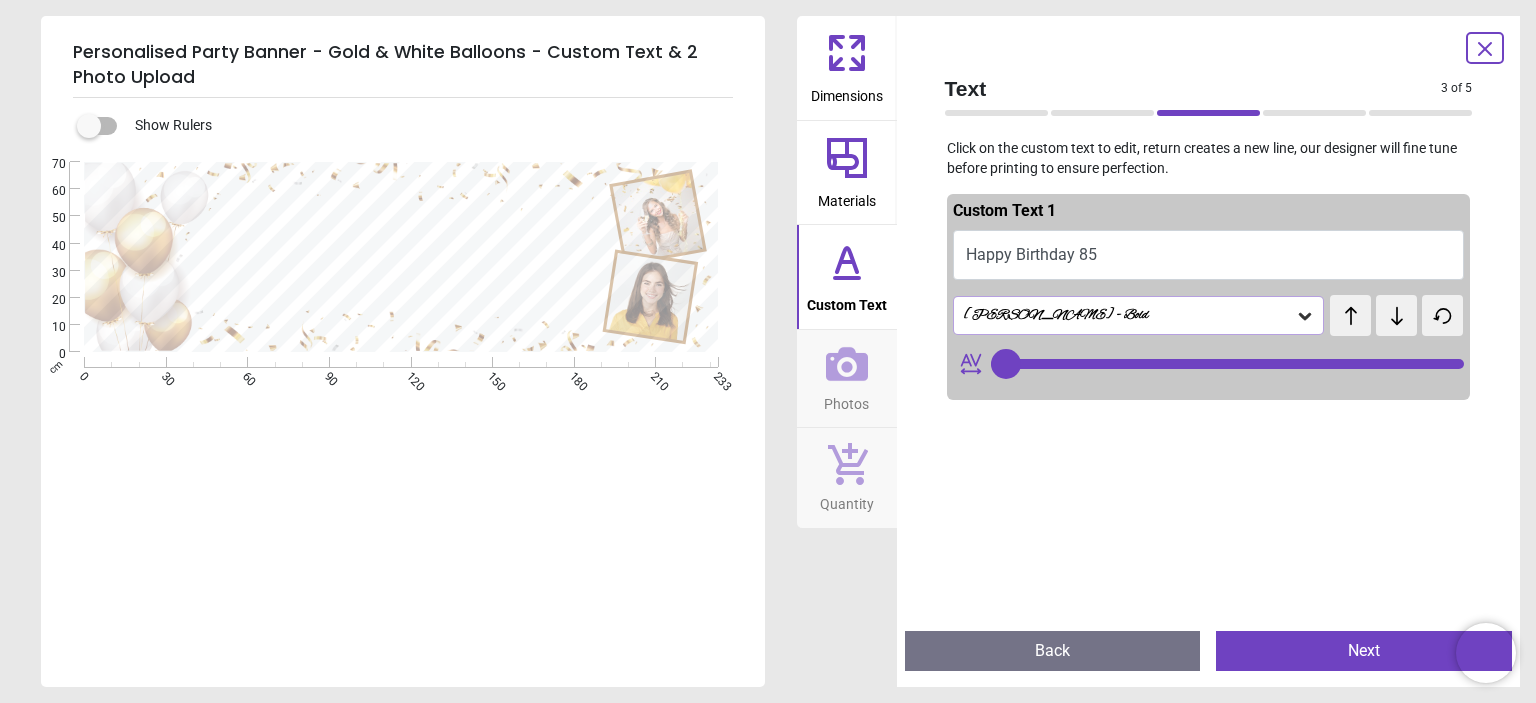 type on "**" 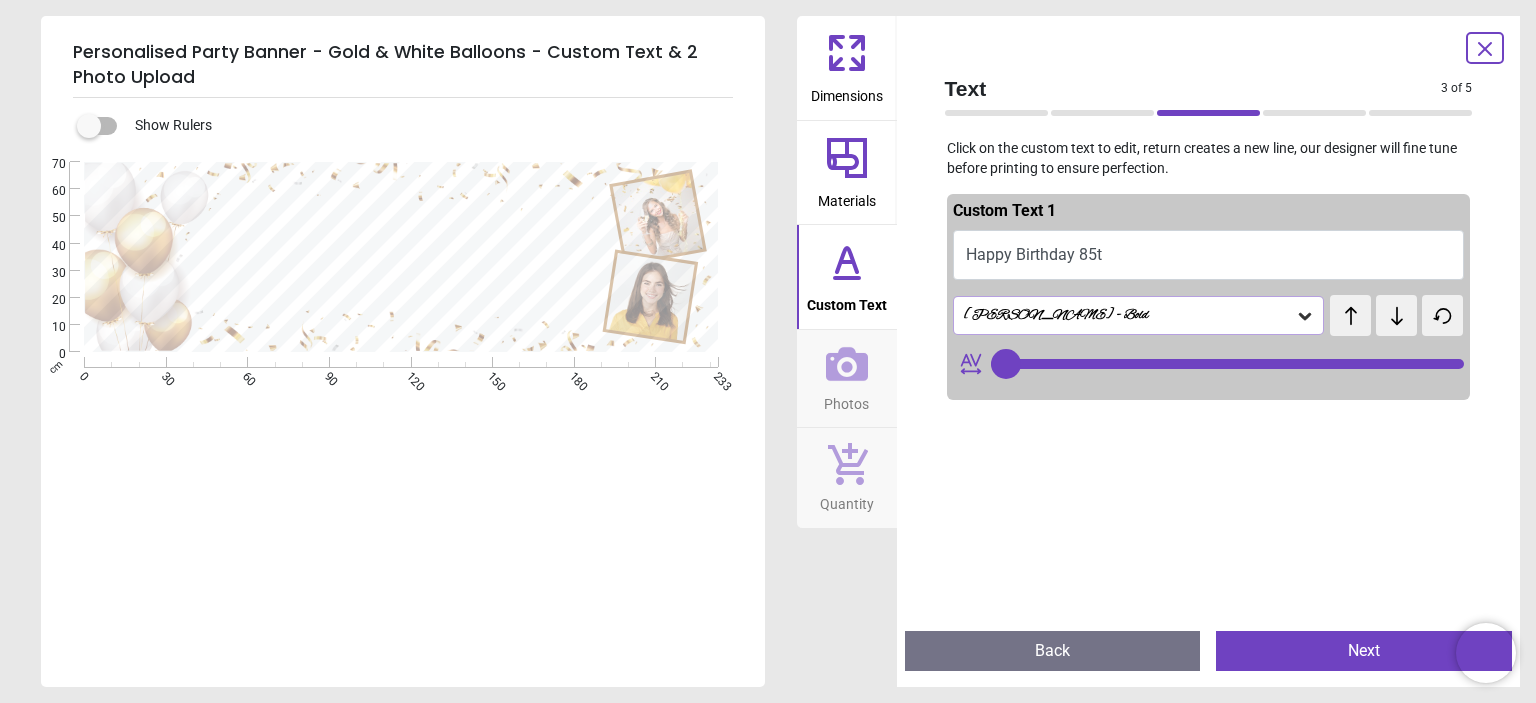 type on "**********" 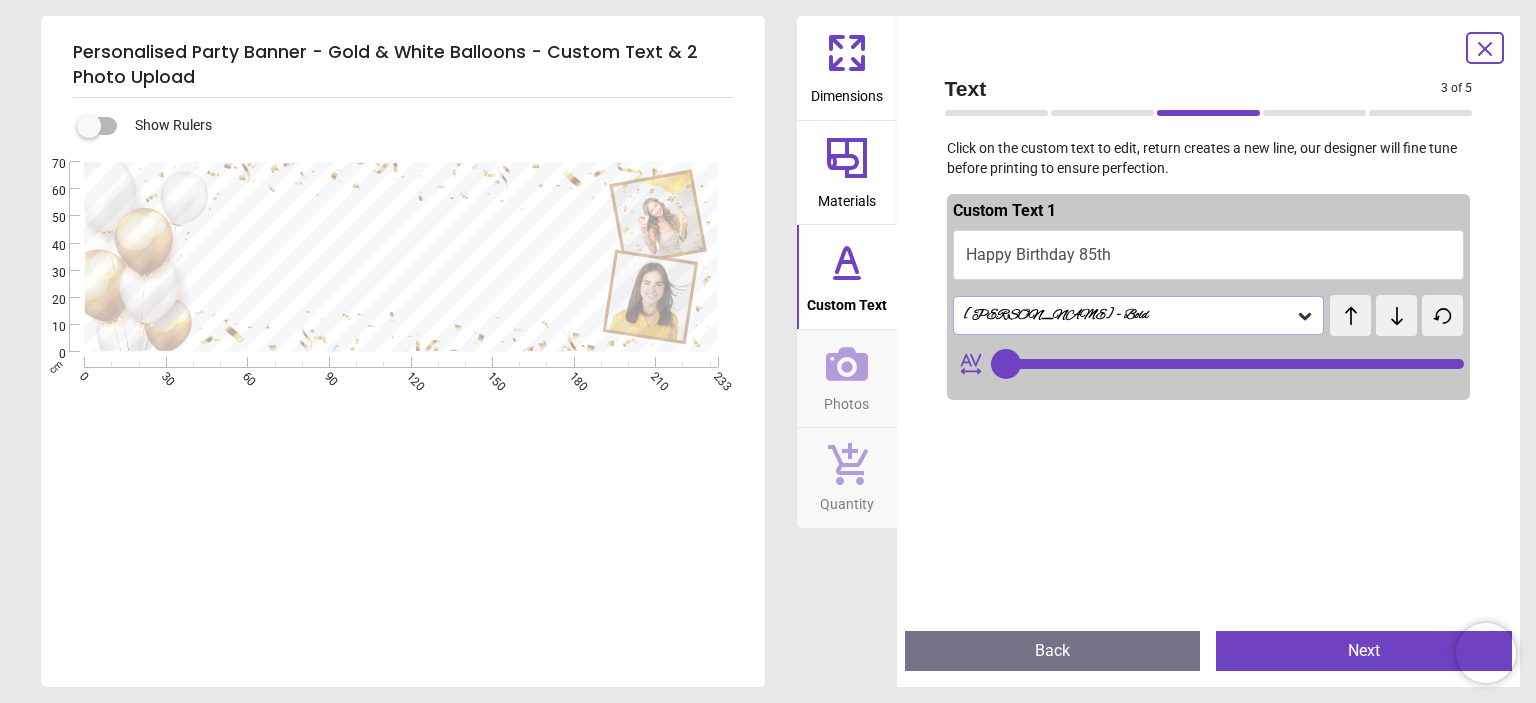 type on "**********" 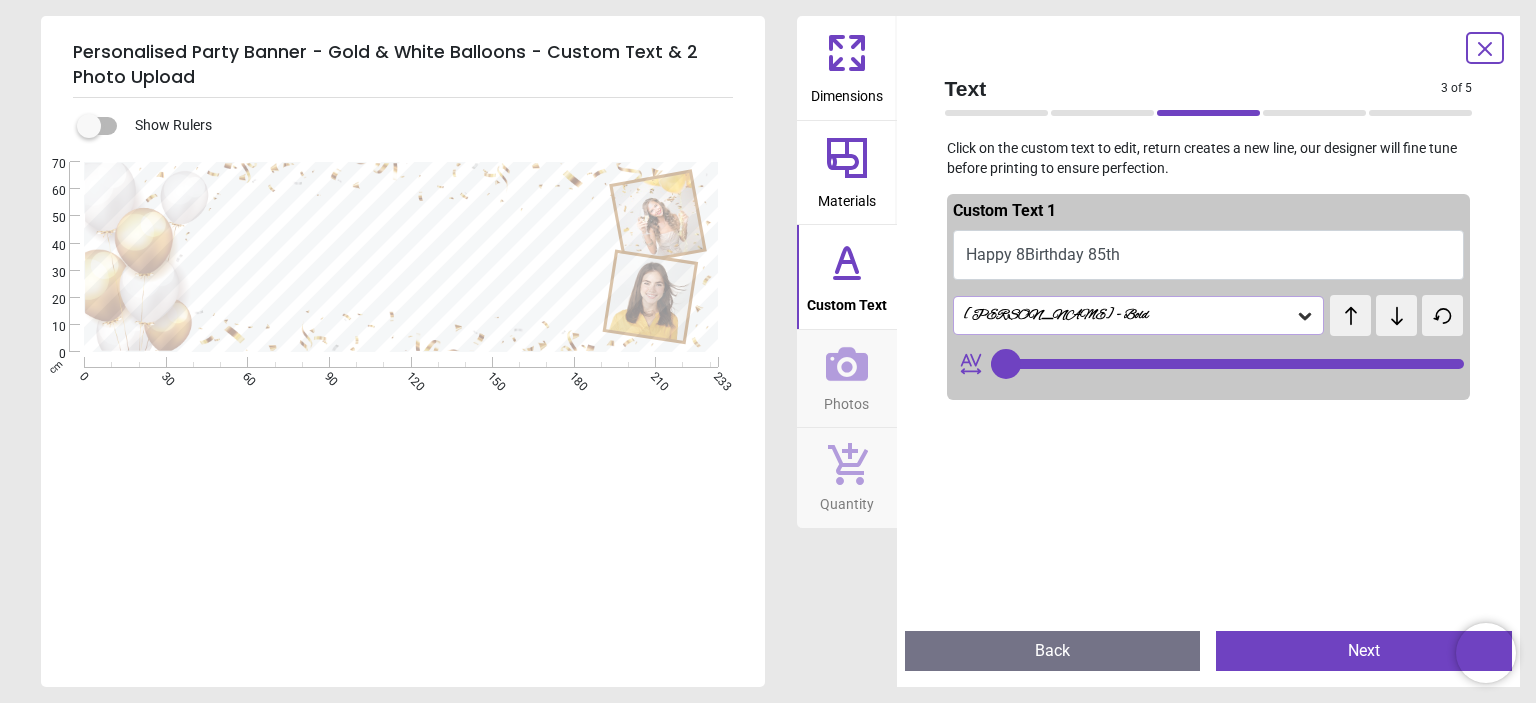 type on "**********" 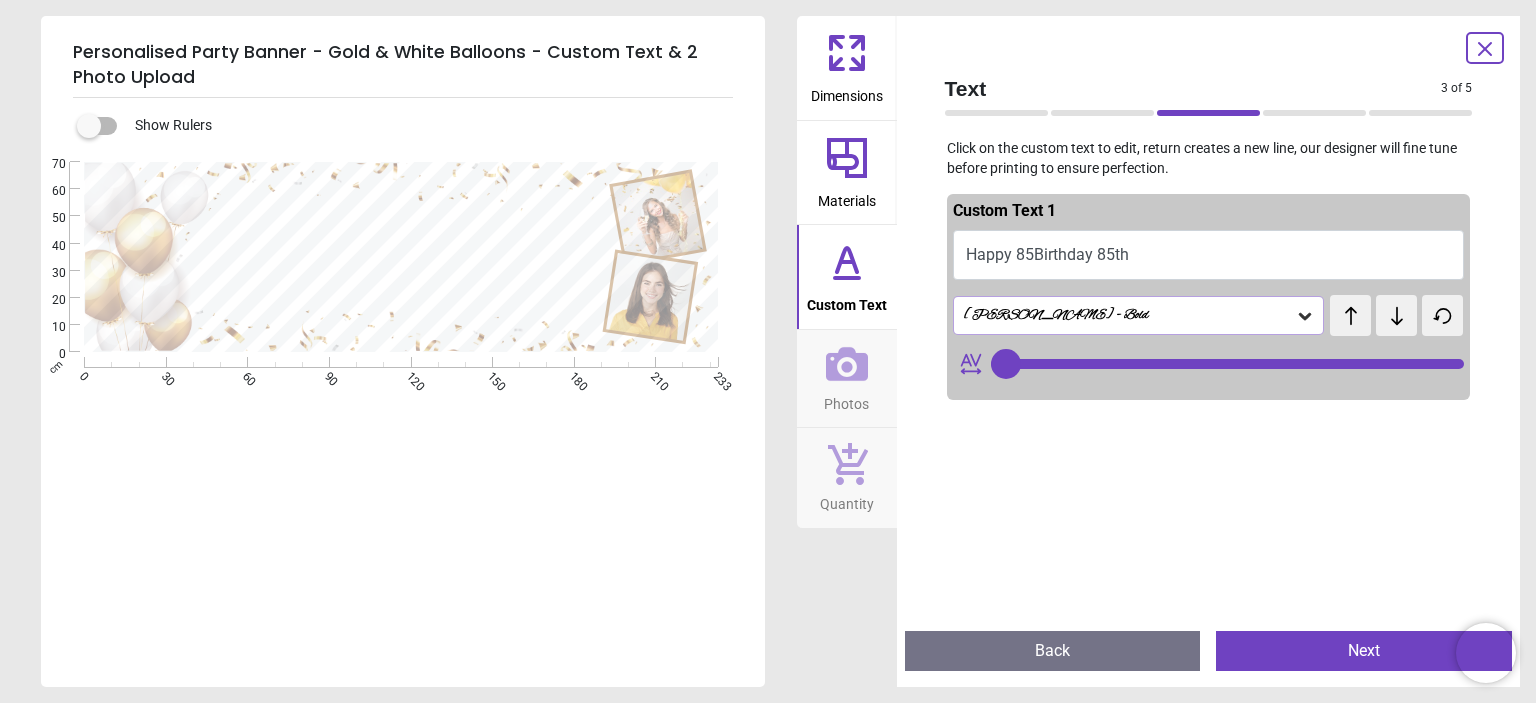 type on "**********" 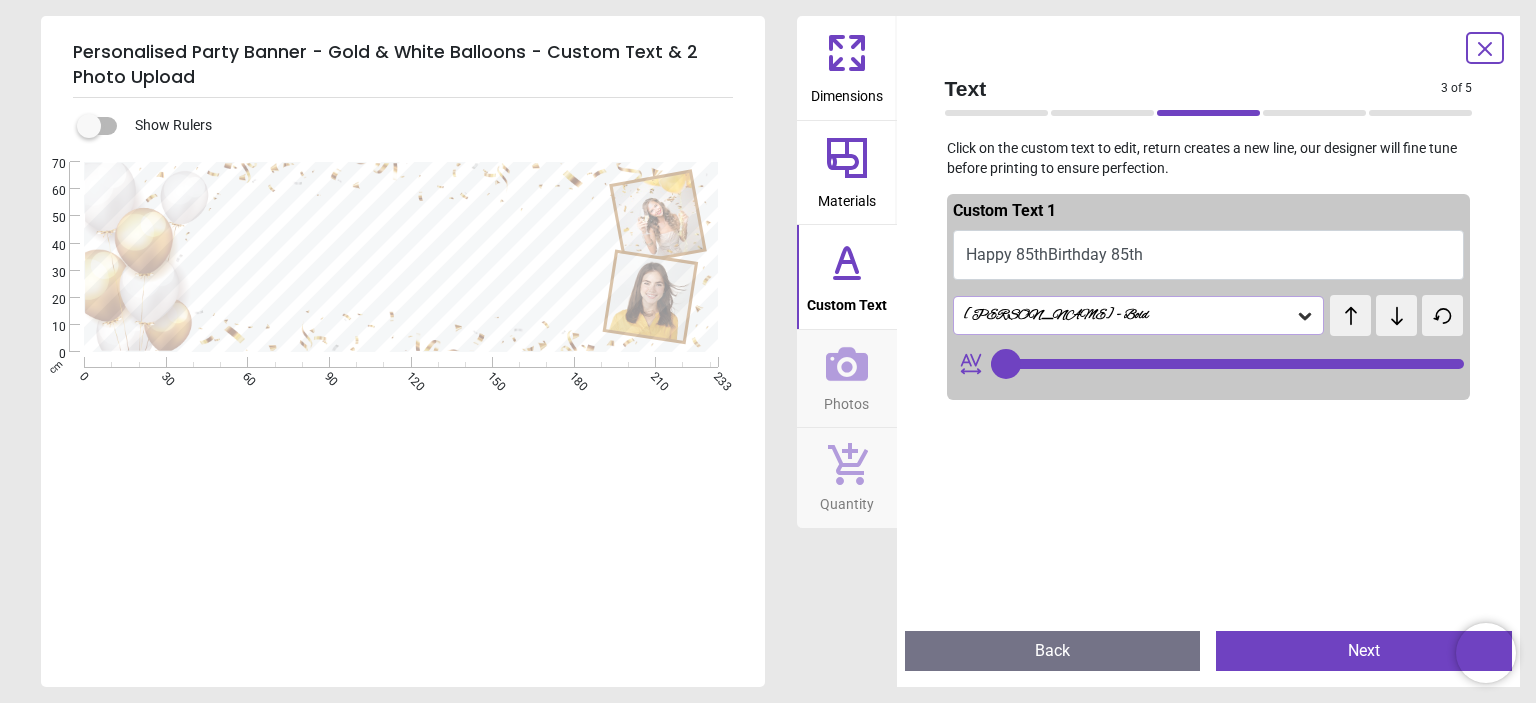 scroll, scrollTop: 1, scrollLeft: 0, axis: vertical 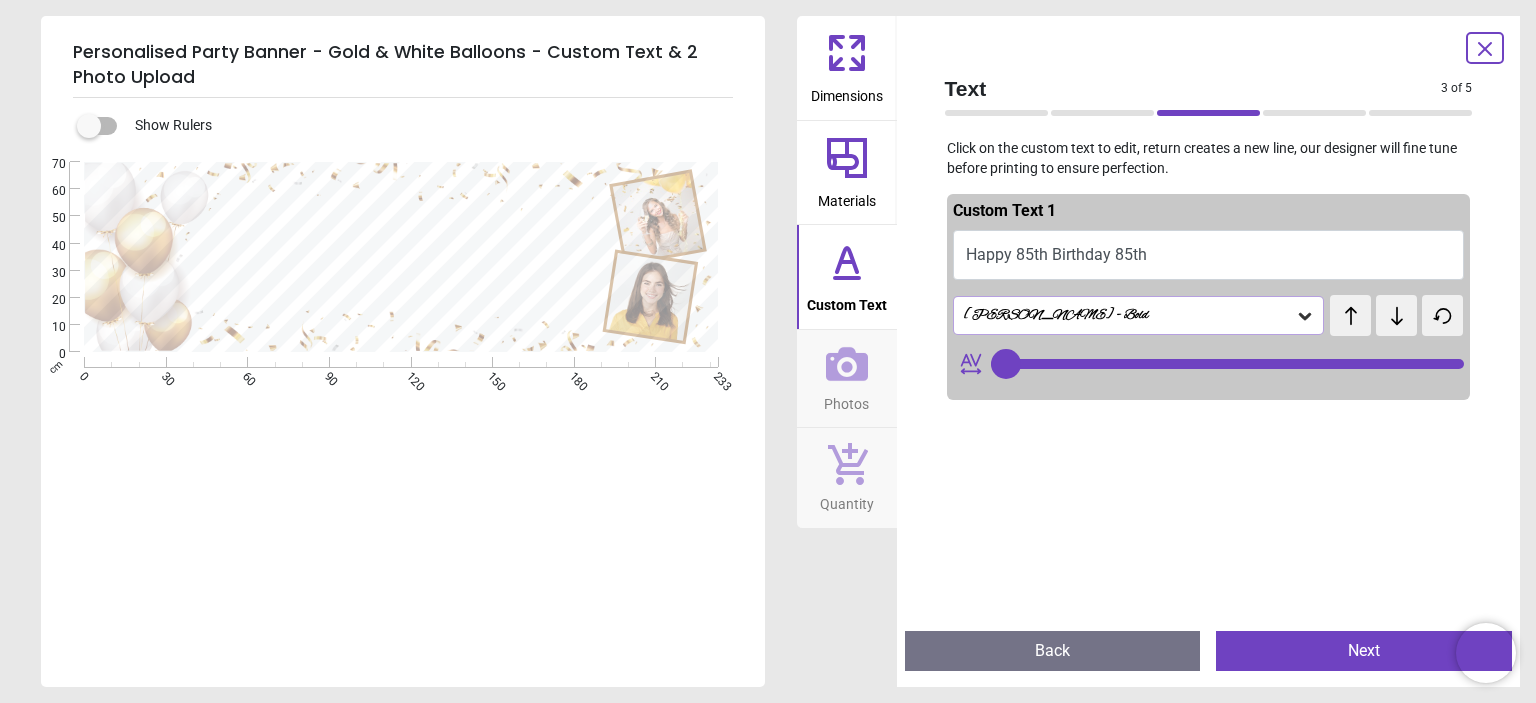 click on "**********" at bounding box center [393, 253] 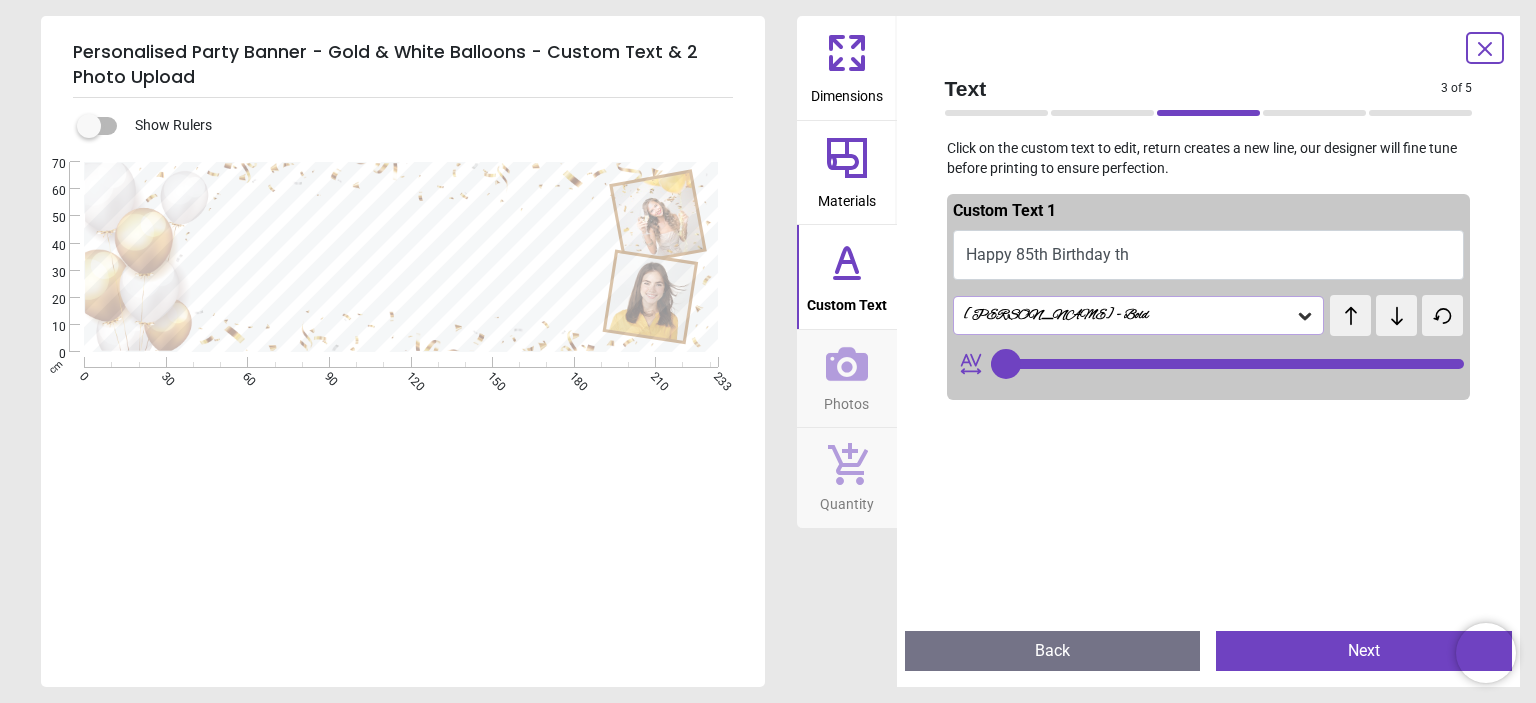 type on "**********" 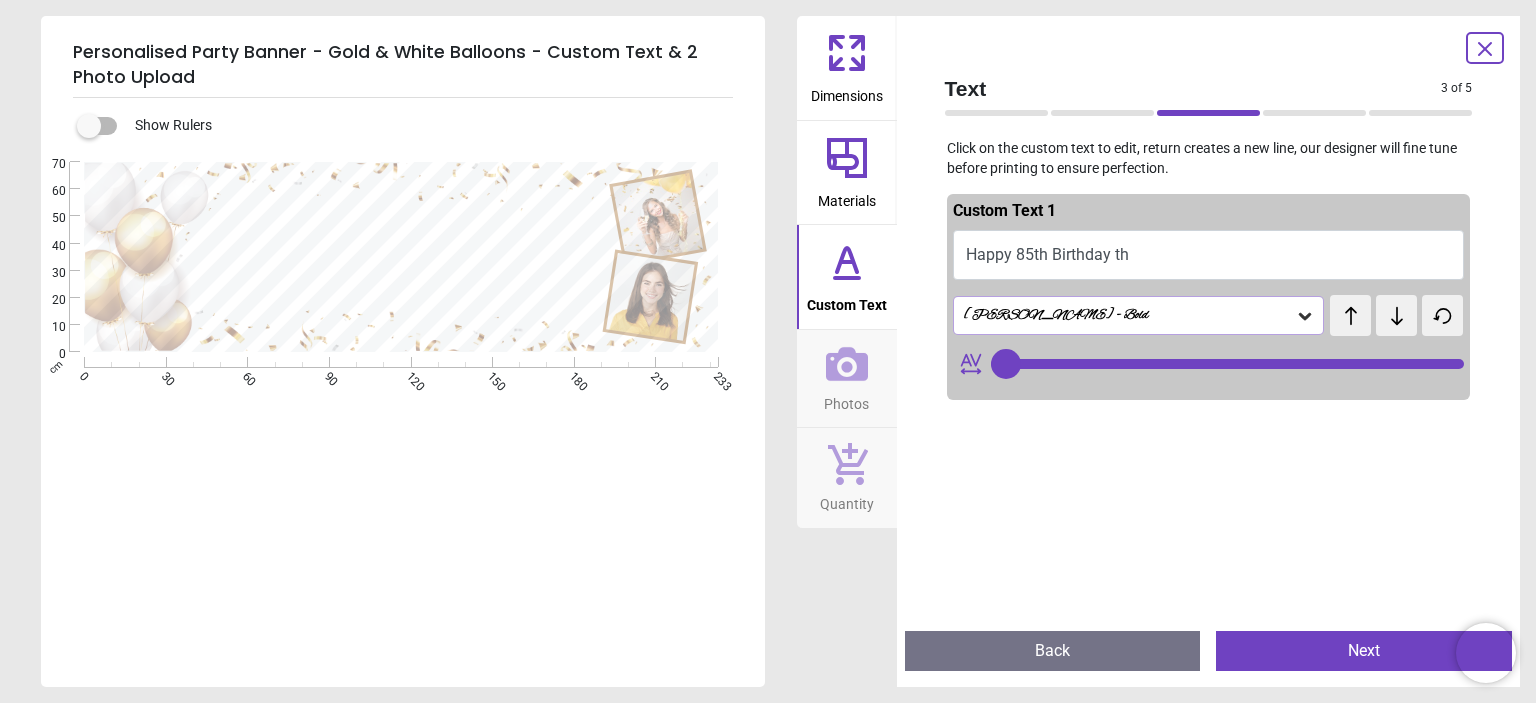 type on "**" 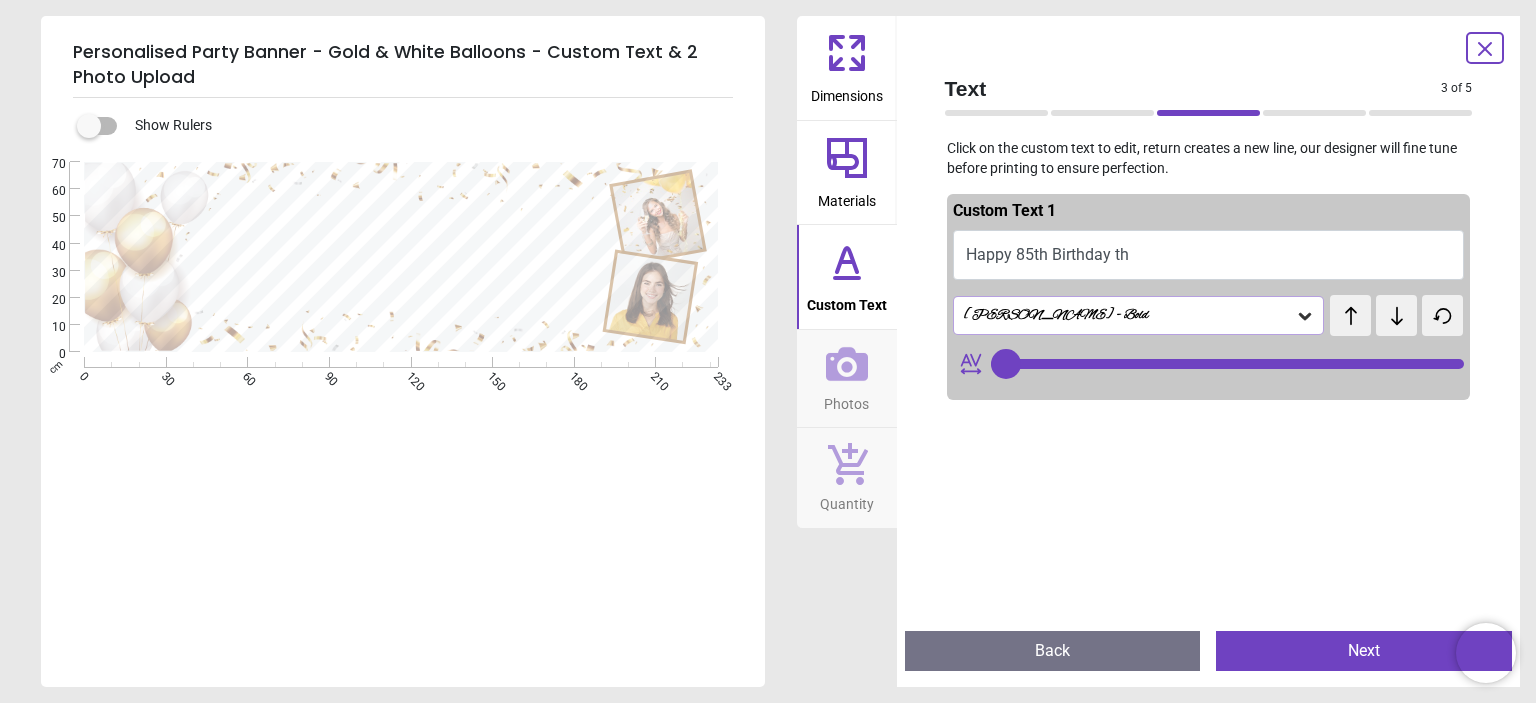 type on "**********" 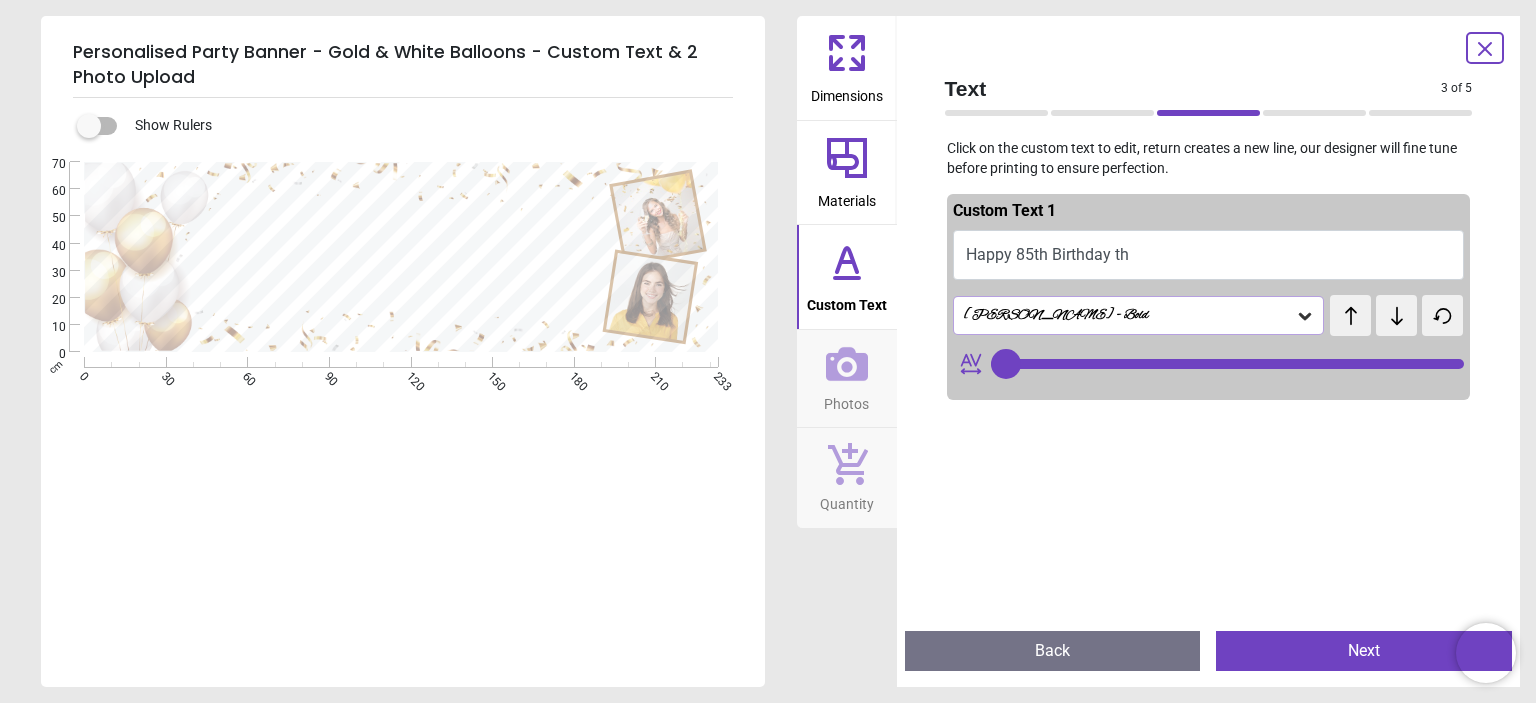 type on "**" 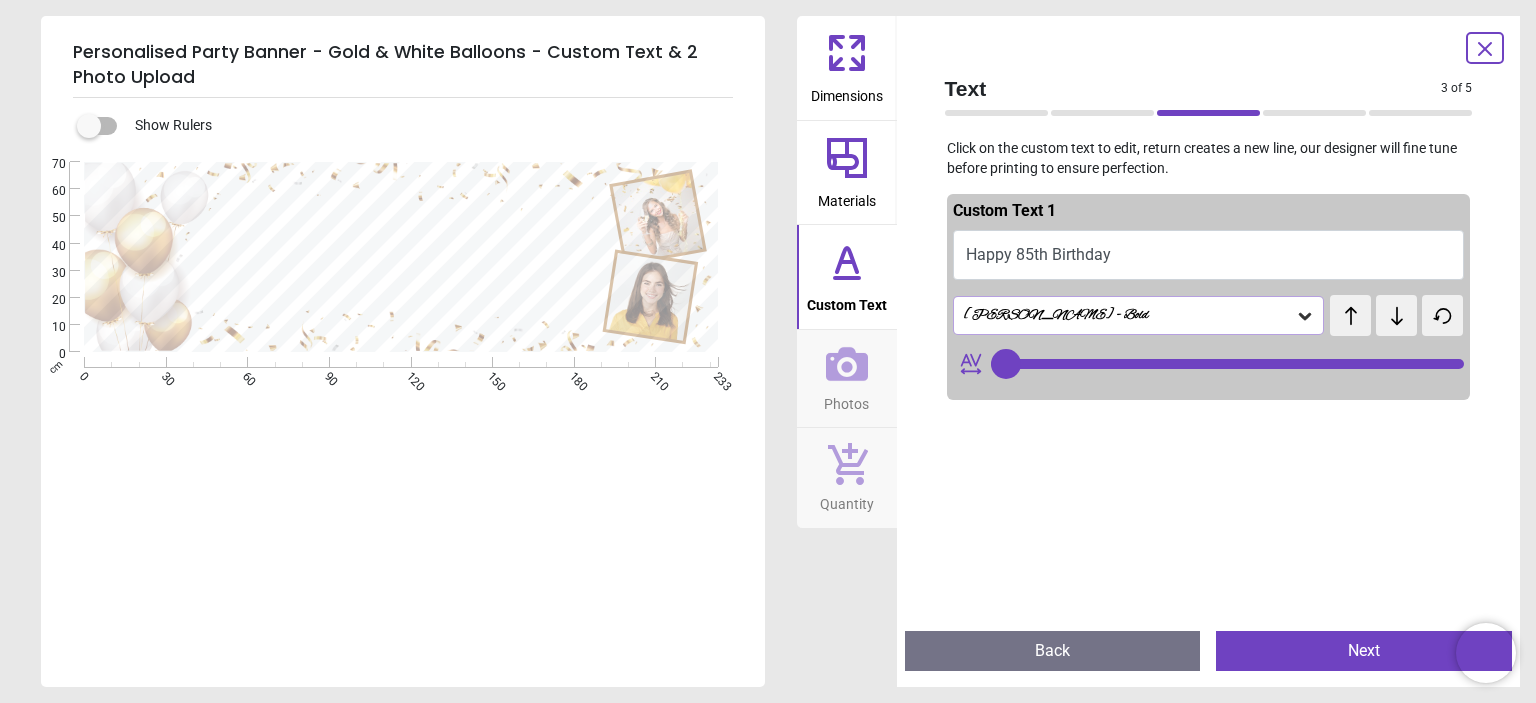 scroll, scrollTop: 0, scrollLeft: 0, axis: both 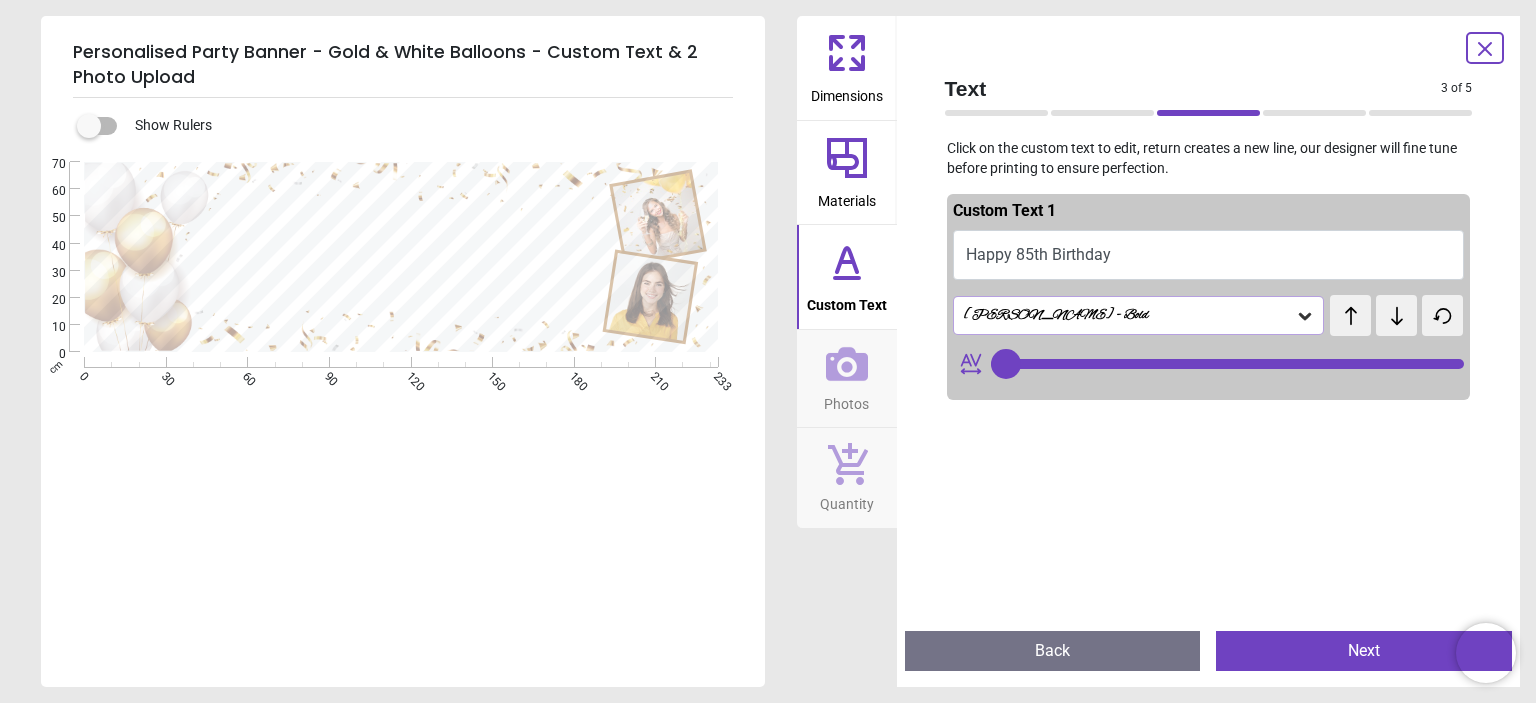type on "**********" 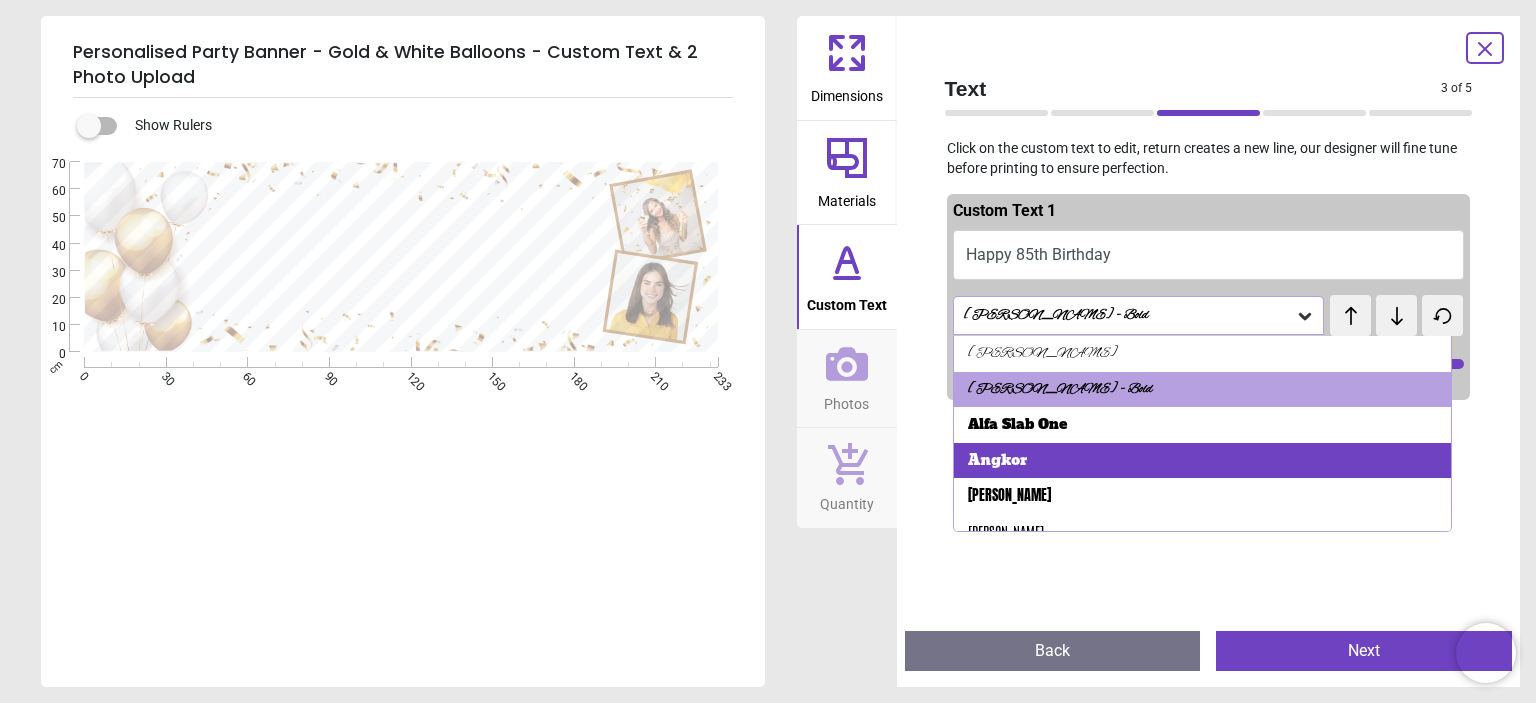 click on "Angkor" at bounding box center (997, 461) 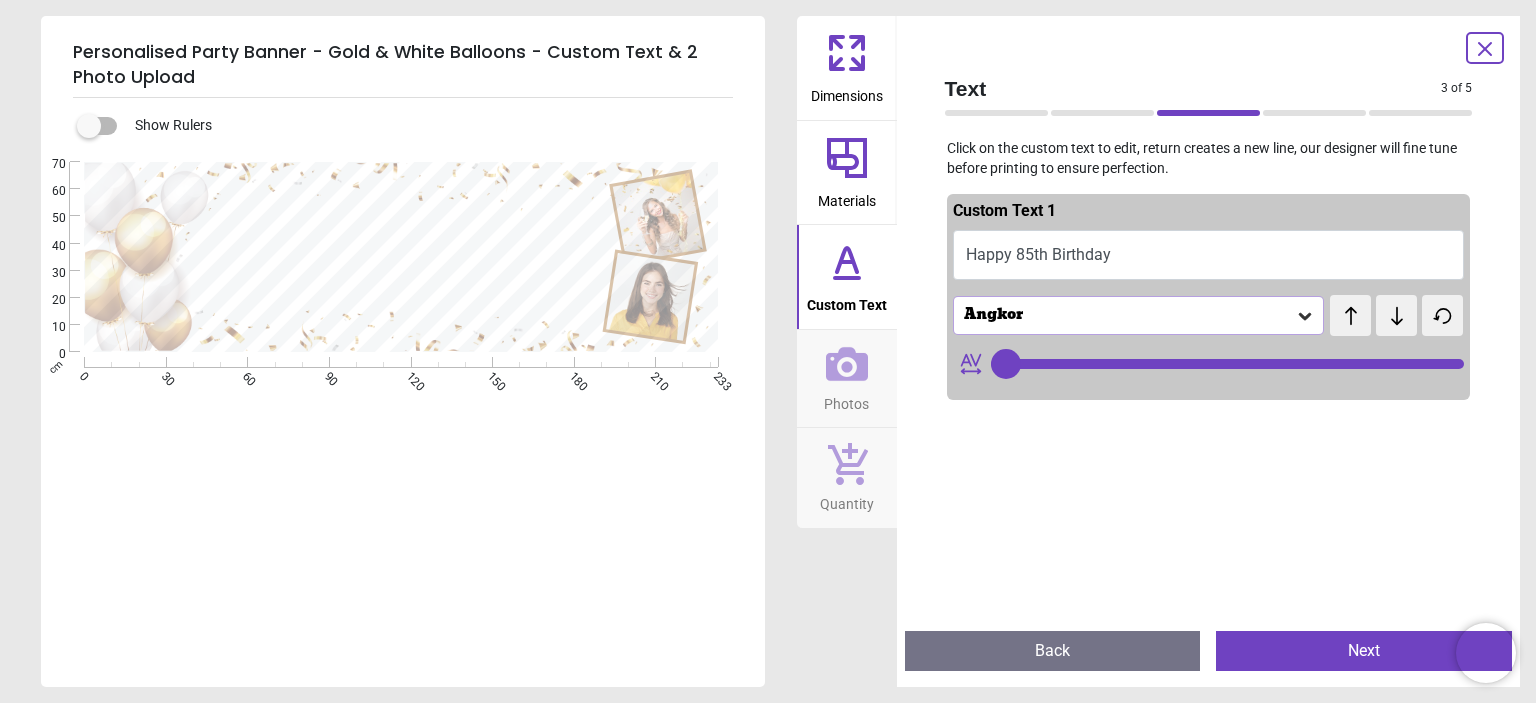 click on "Angkor" at bounding box center (1129, 315) 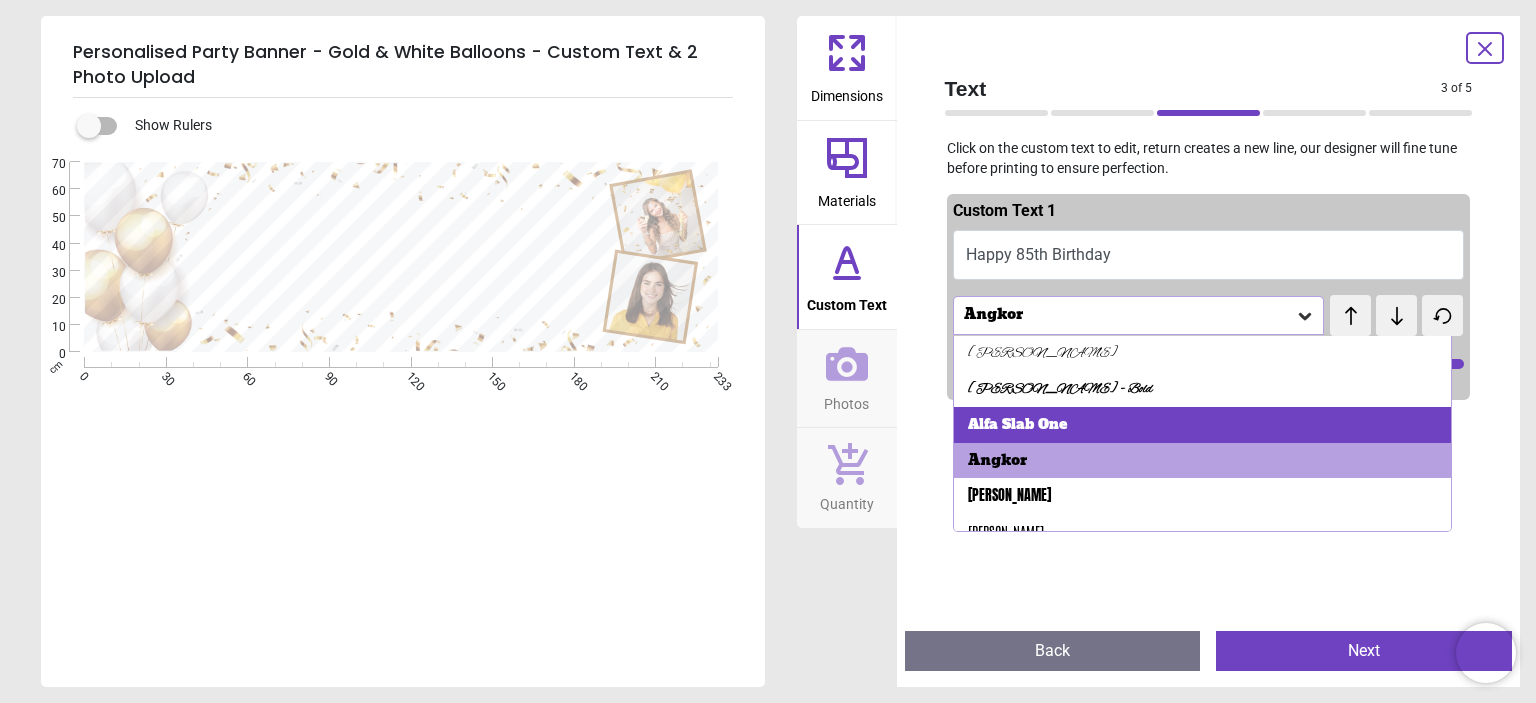 click on "Alfa Slab One" at bounding box center [1017, 425] 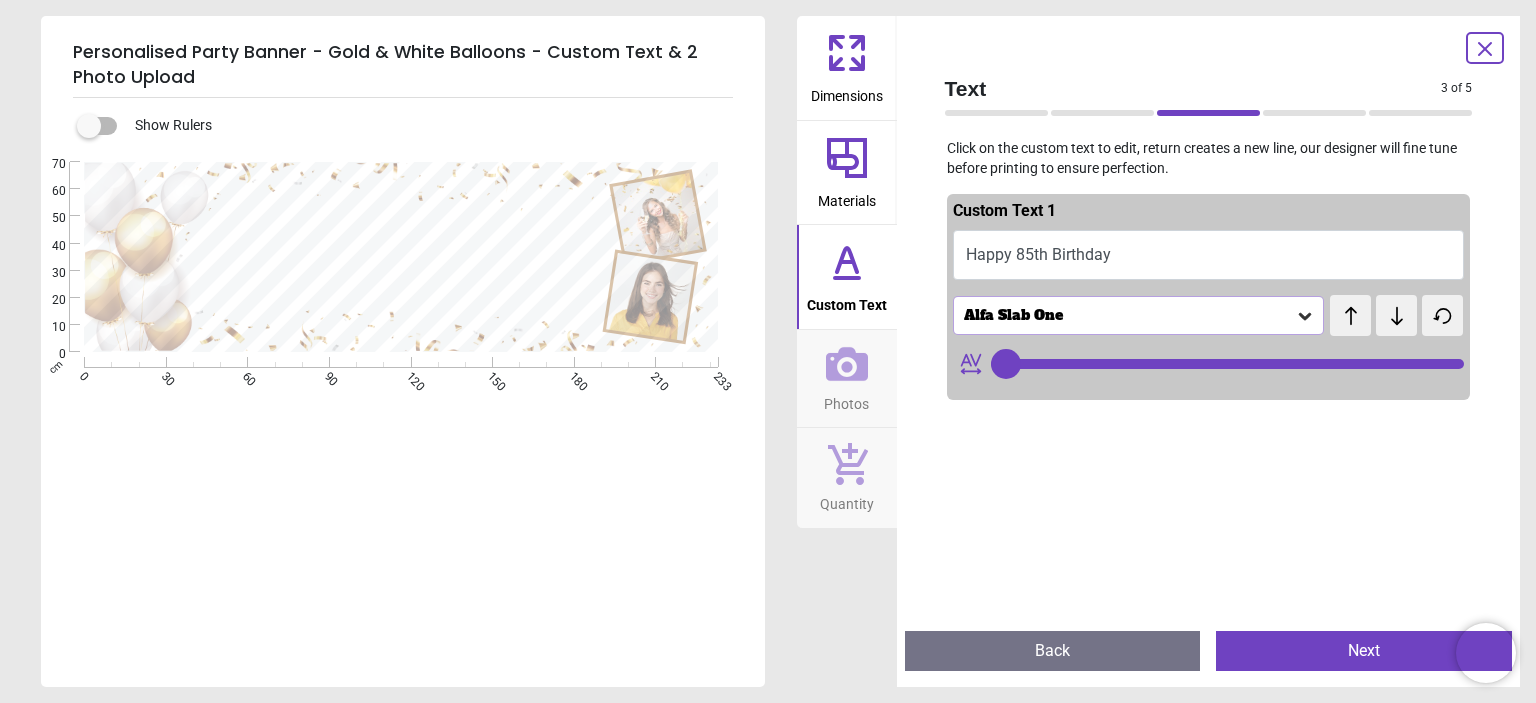 click on "Next" at bounding box center (1364, 651) 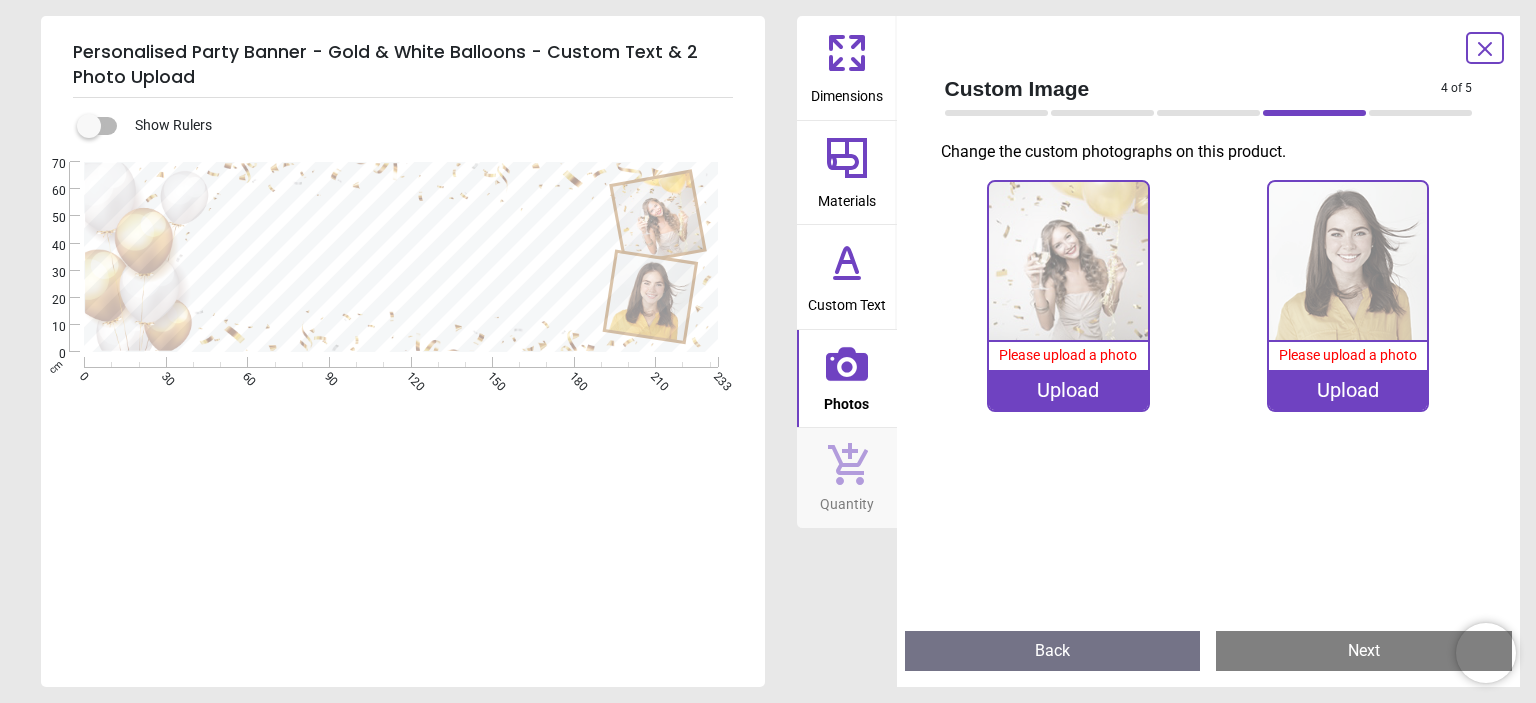 click on "Upload" at bounding box center (1068, 390) 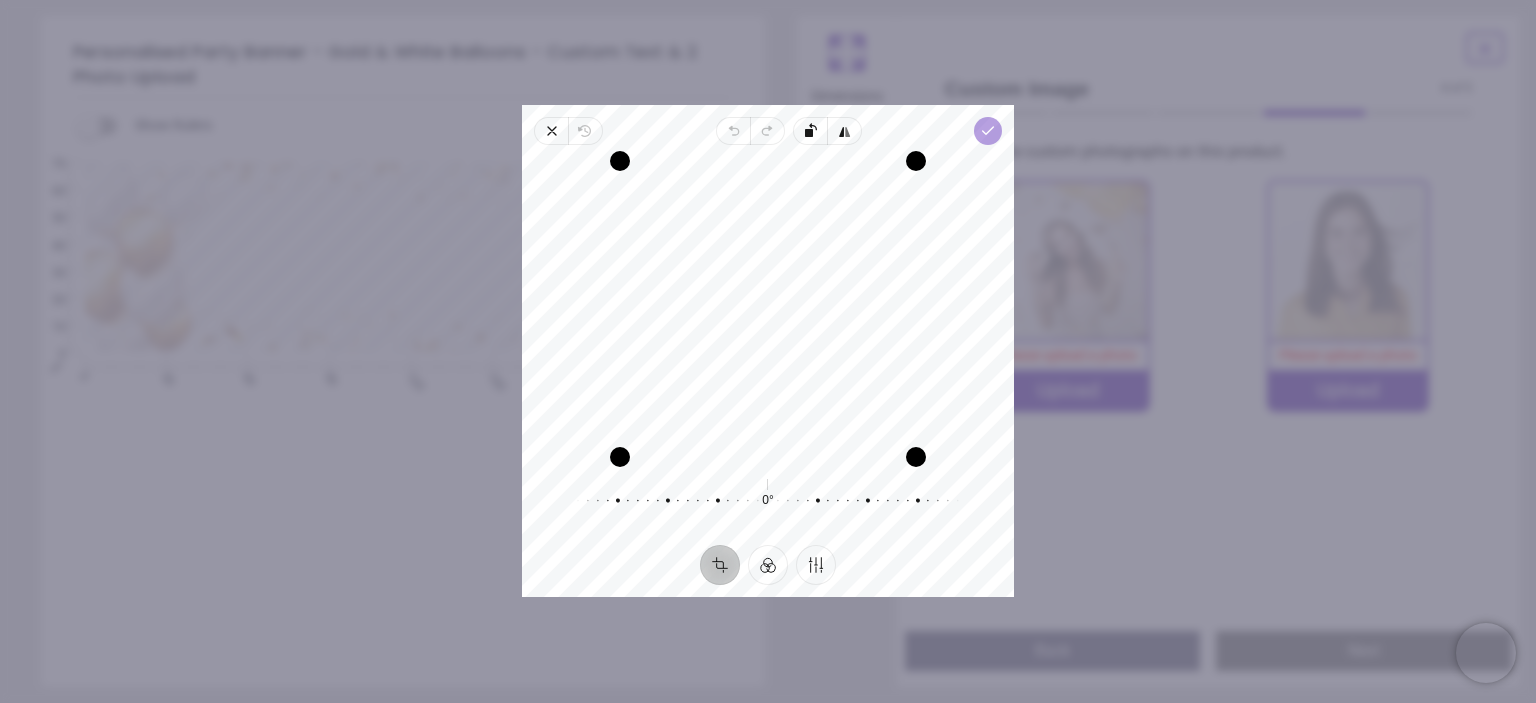 click 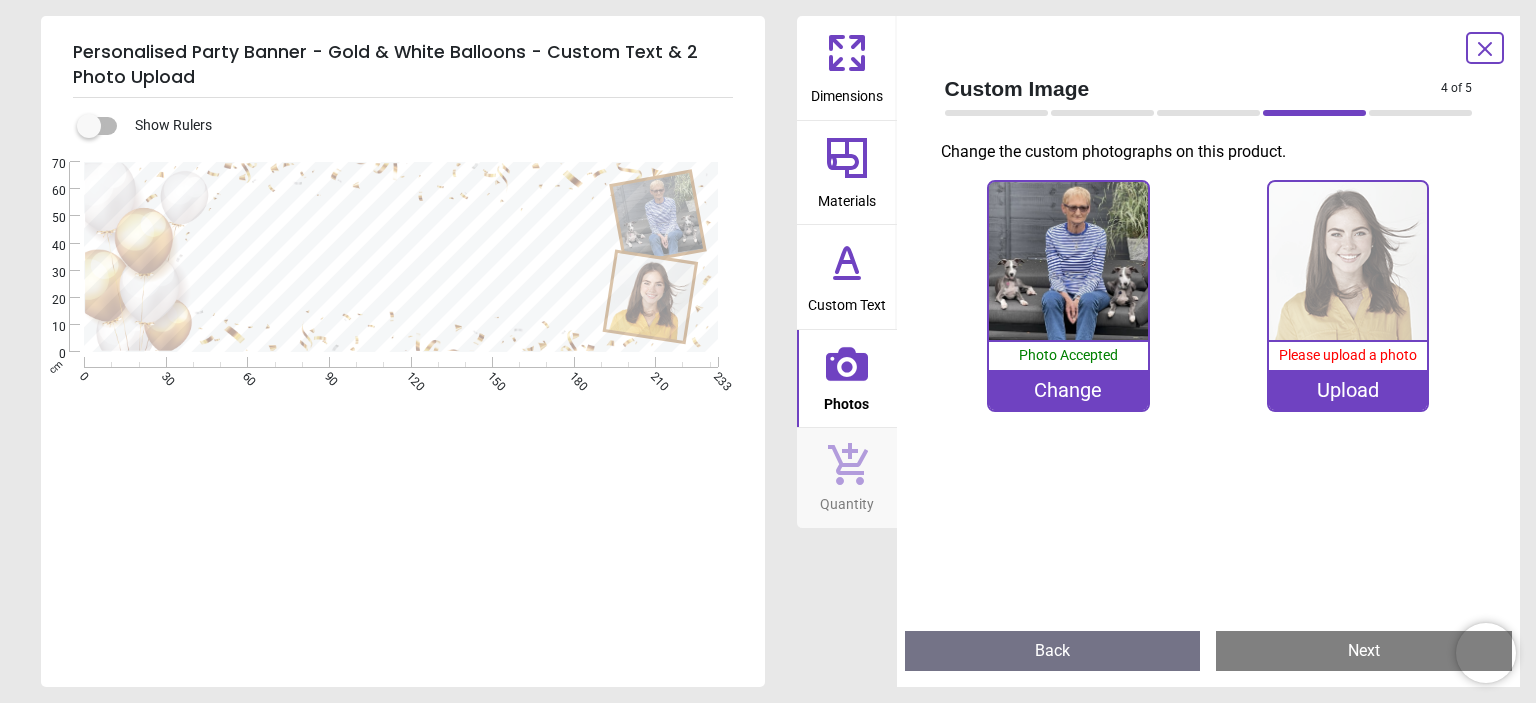 click on "Upload" at bounding box center (1348, 390) 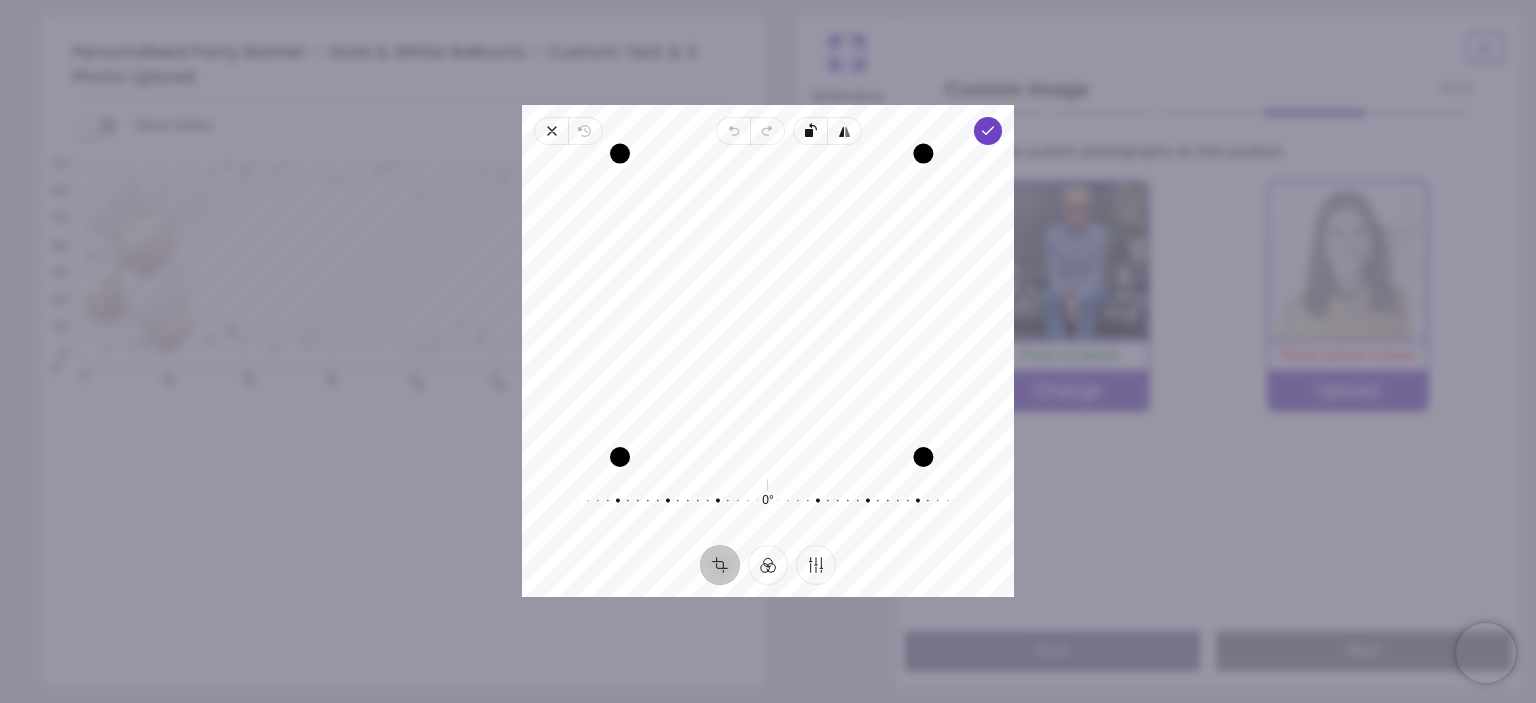 drag, startPoint x: 918, startPoint y: 163, endPoint x: 952, endPoint y: 106, distance: 66.37017 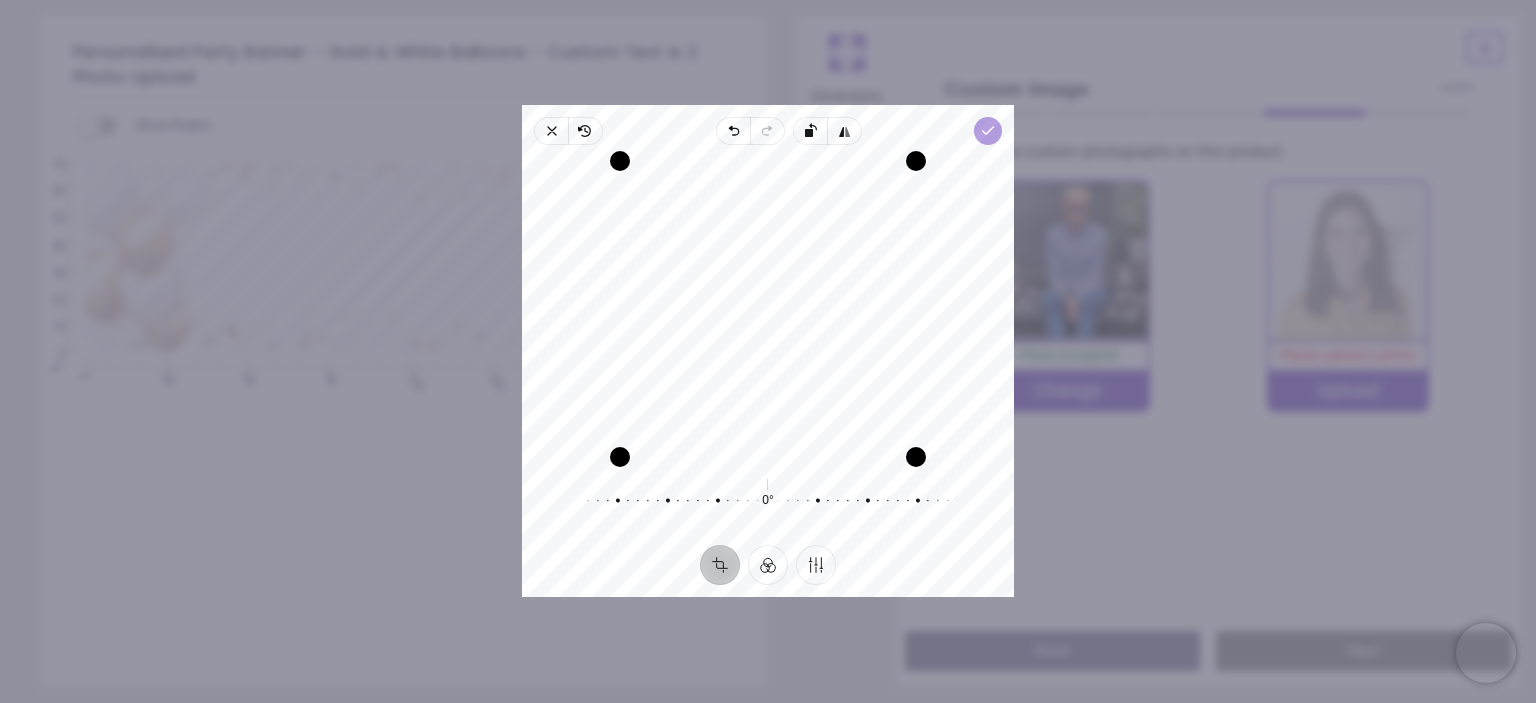 click 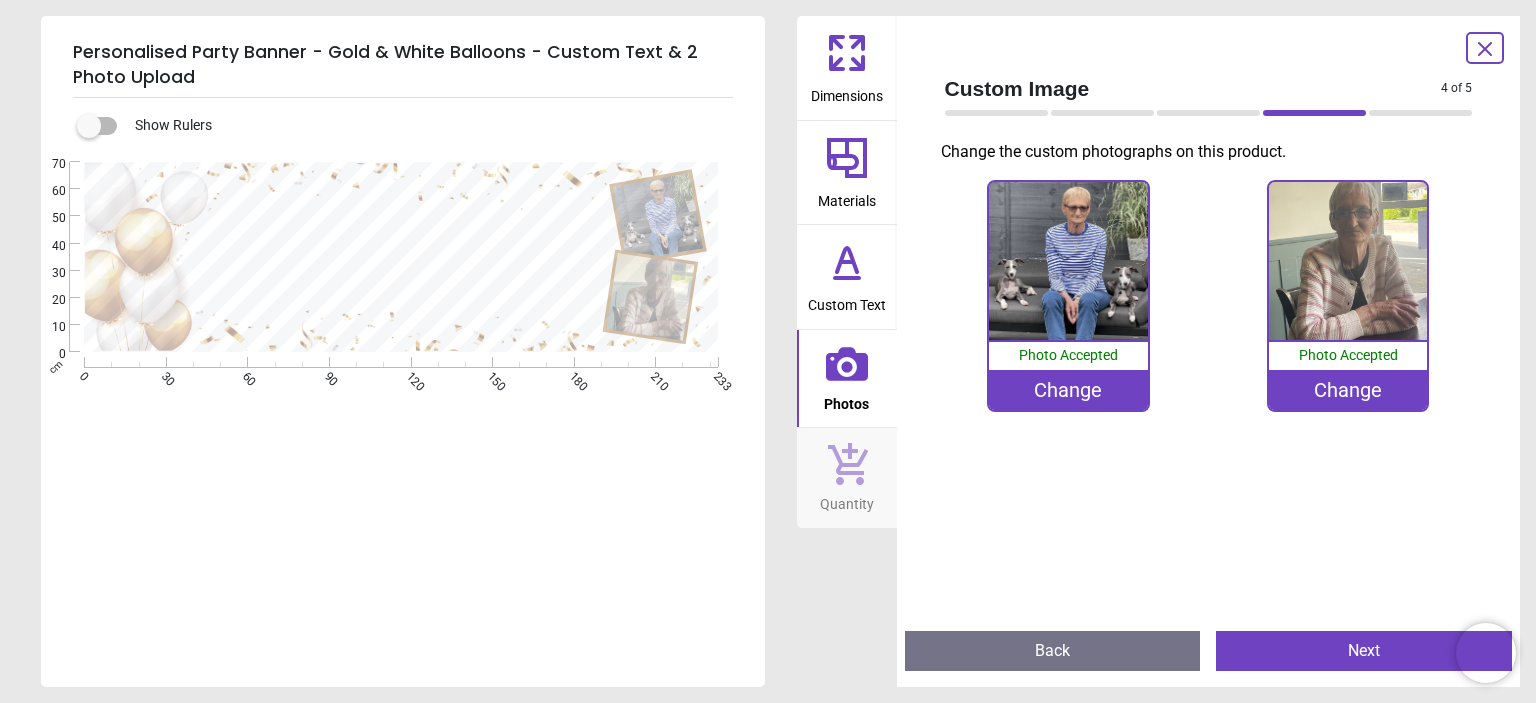 click on "Next" at bounding box center [1364, 651] 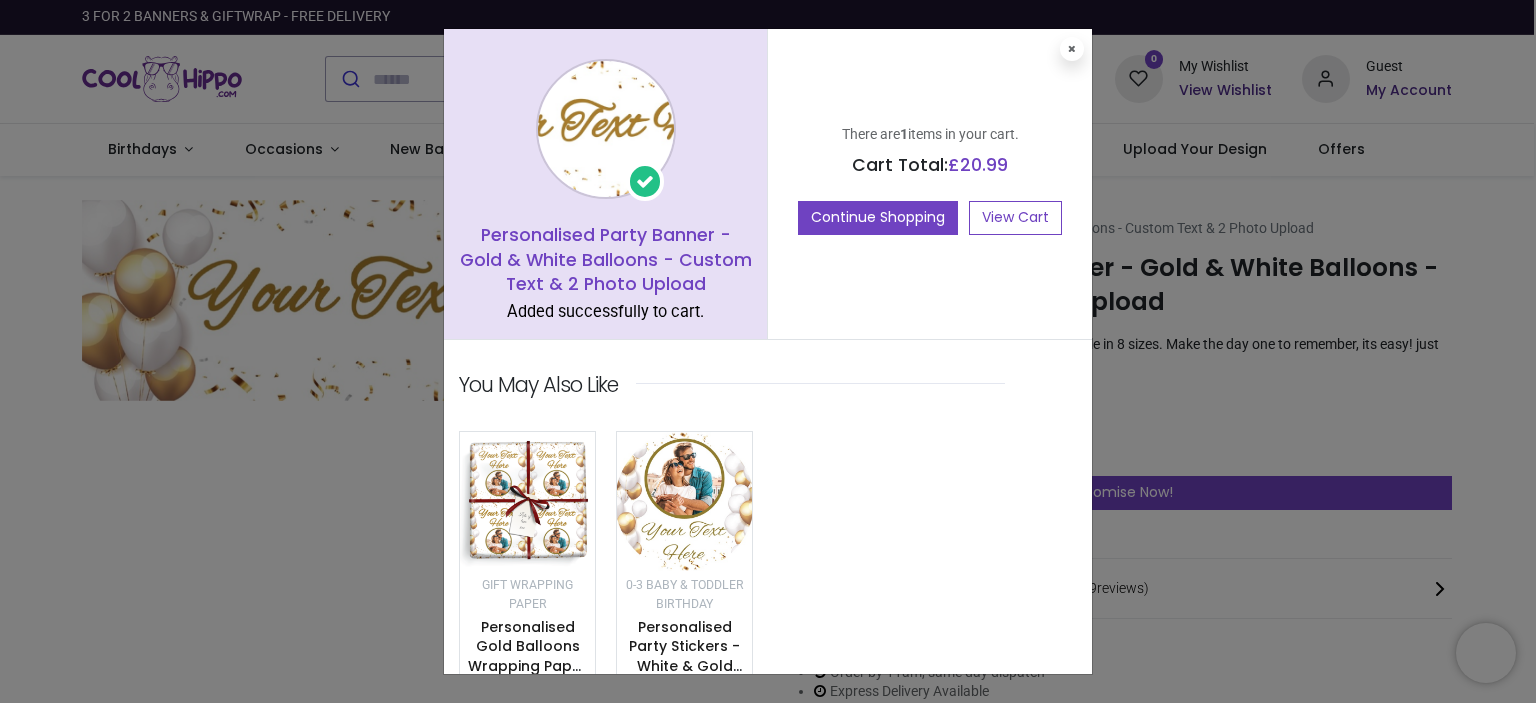 scroll, scrollTop: 0, scrollLeft: 0, axis: both 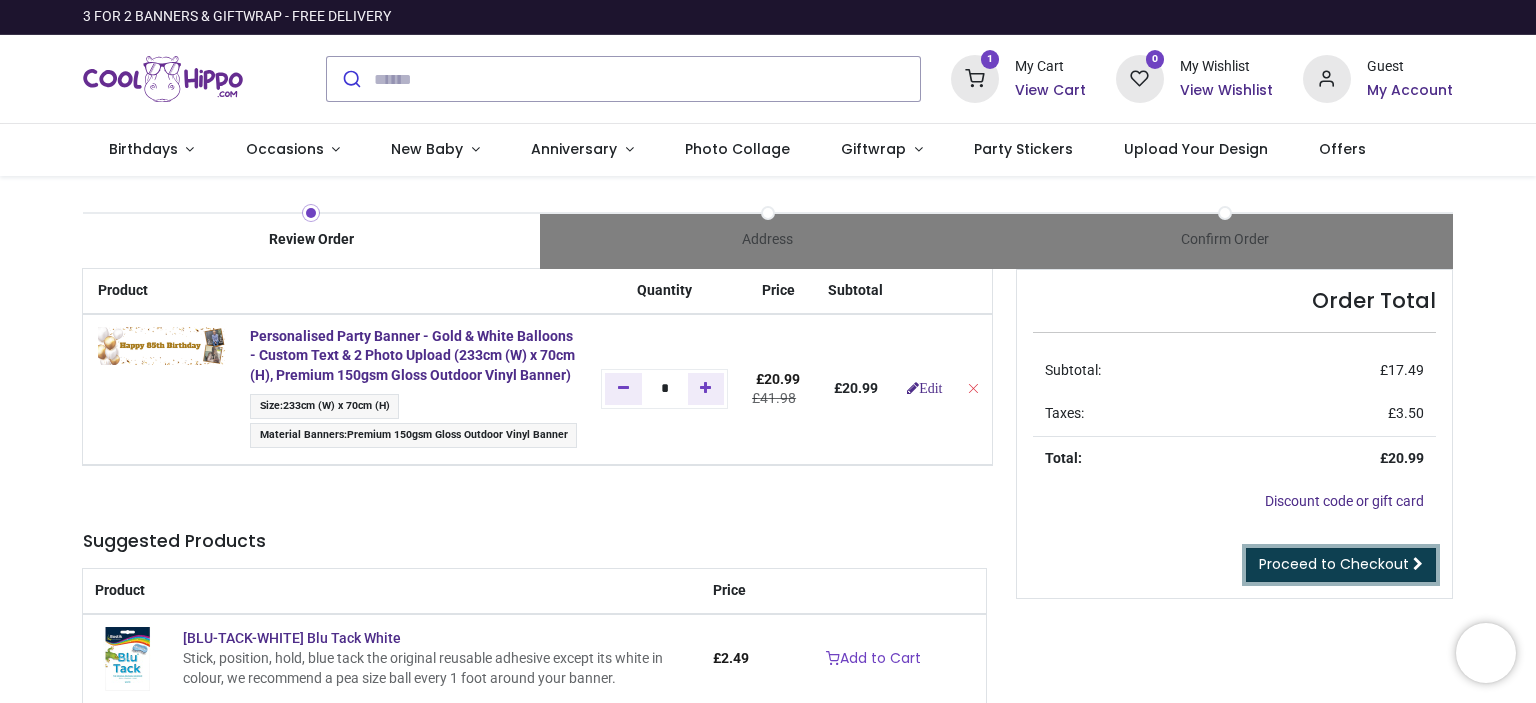click on "Proceed to Checkout" at bounding box center (1334, 564) 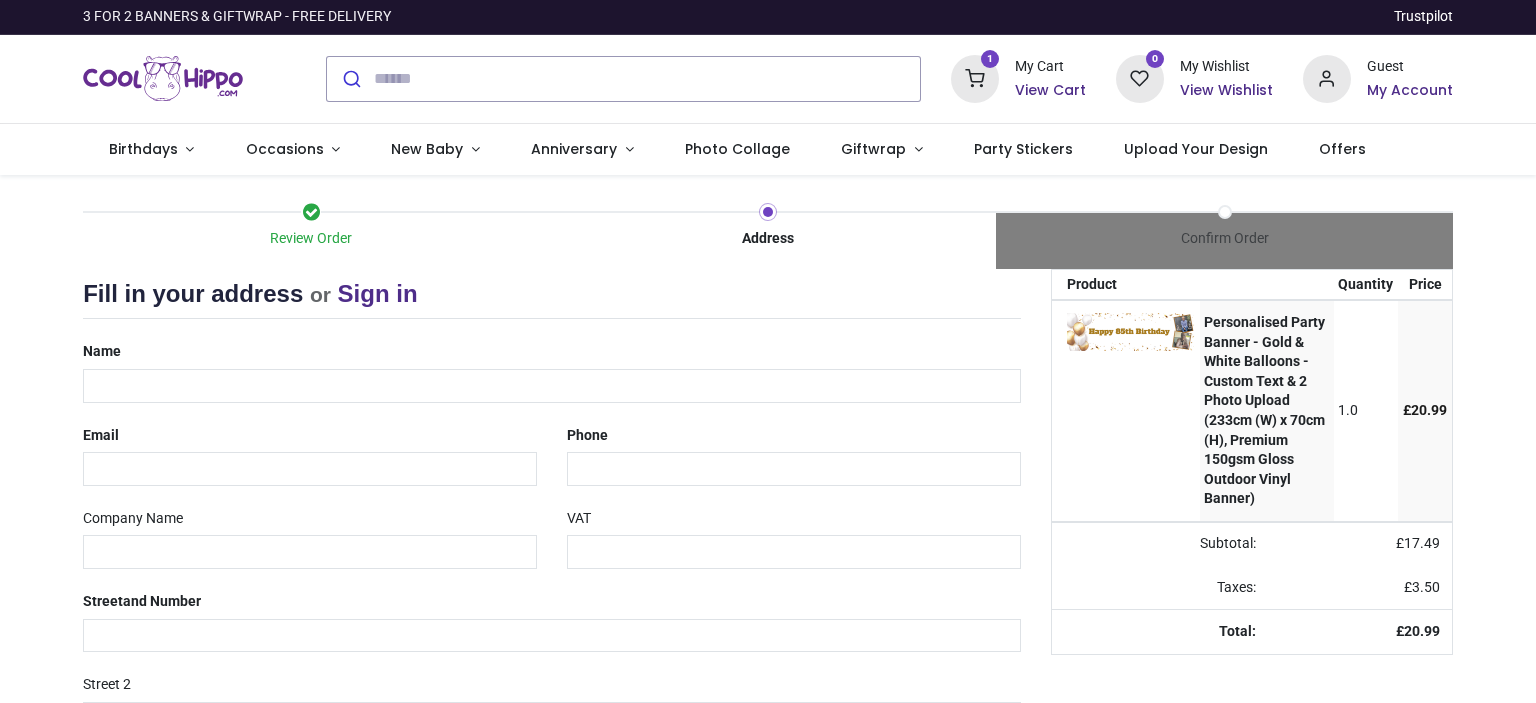 scroll, scrollTop: 0, scrollLeft: 0, axis: both 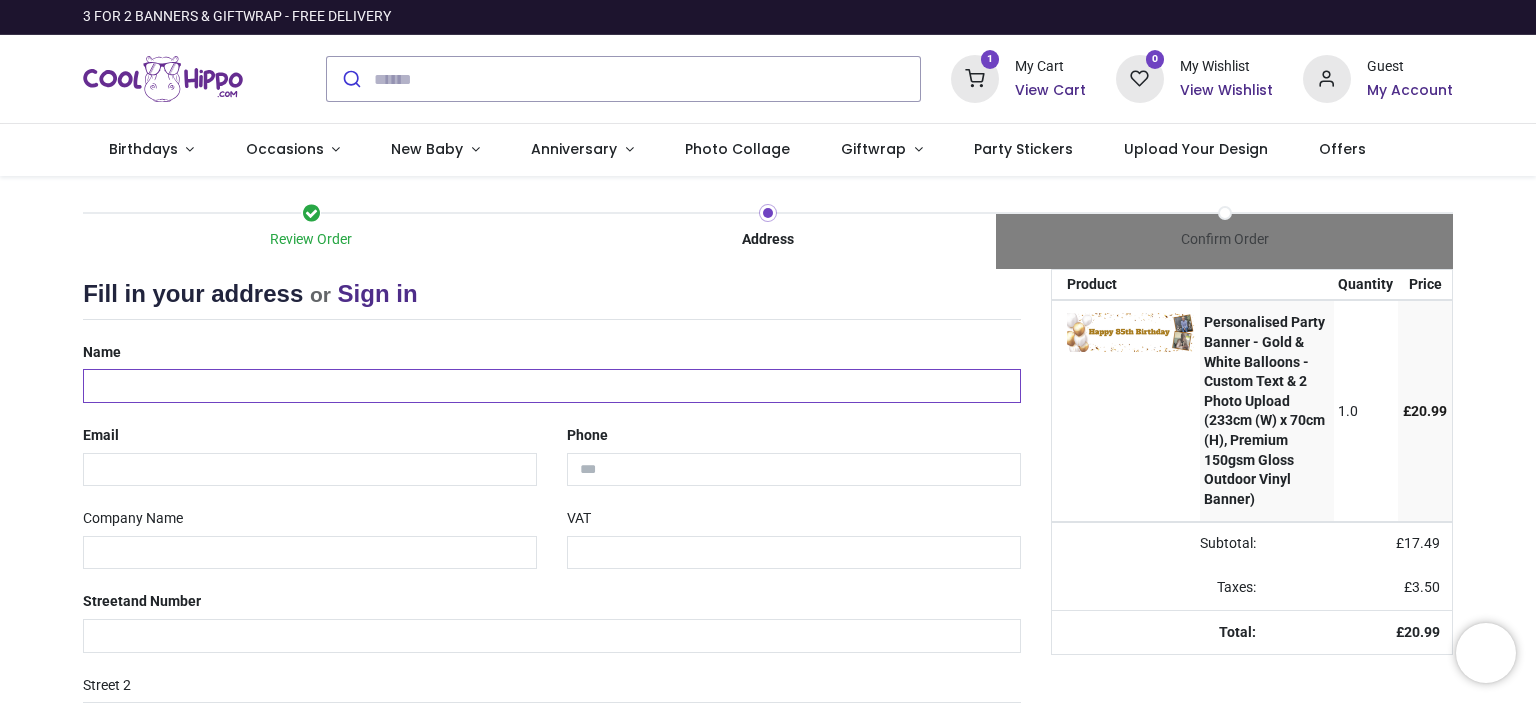 click at bounding box center [552, 386] 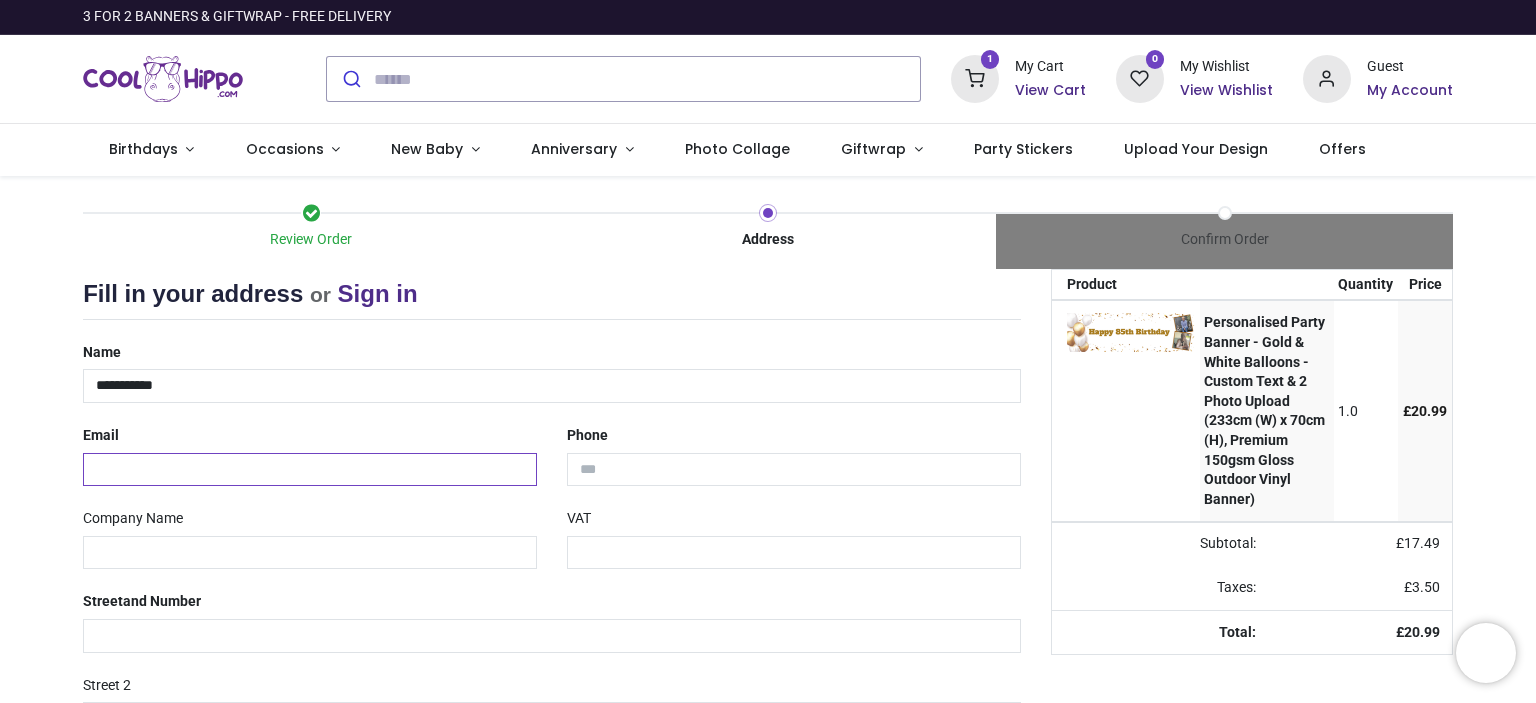 click at bounding box center (310, 470) 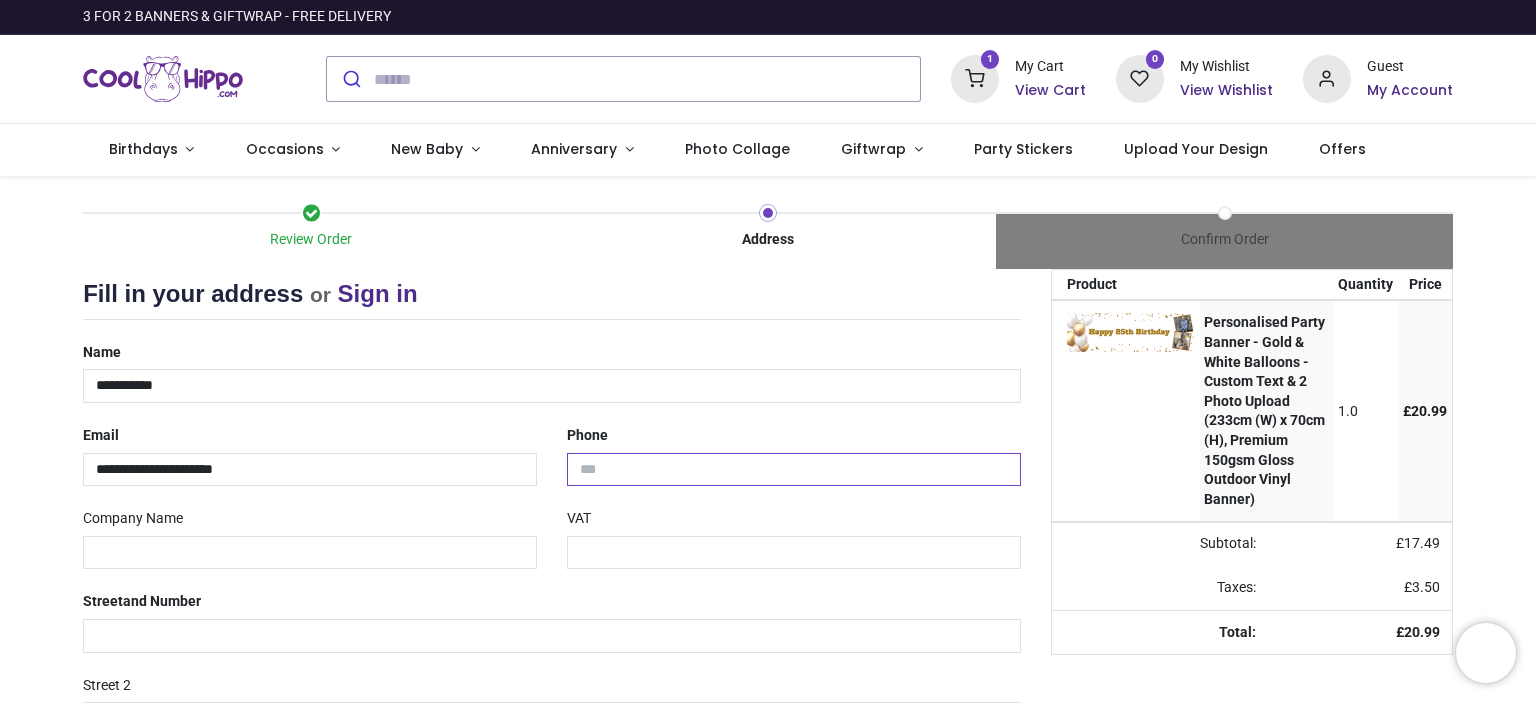 click at bounding box center [794, 470] 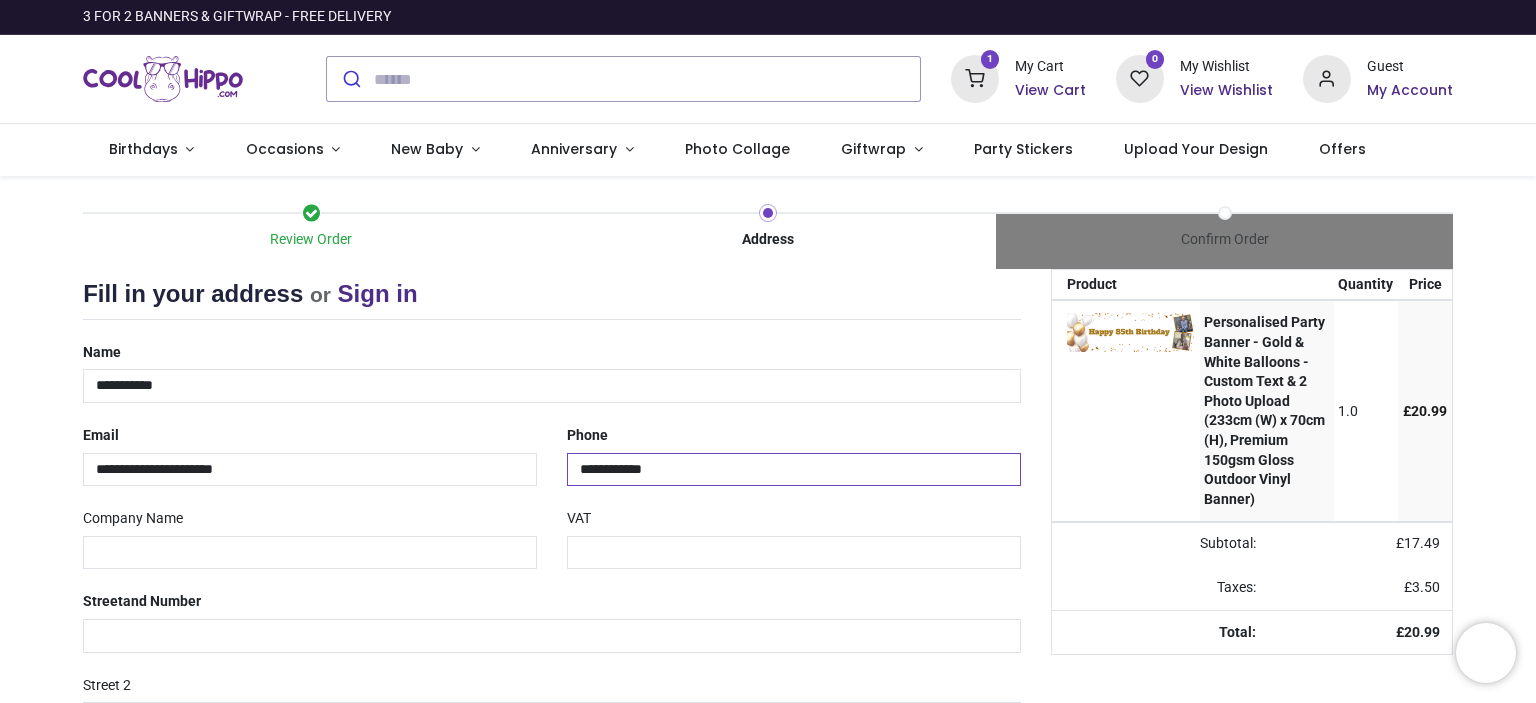 scroll, scrollTop: 300, scrollLeft: 0, axis: vertical 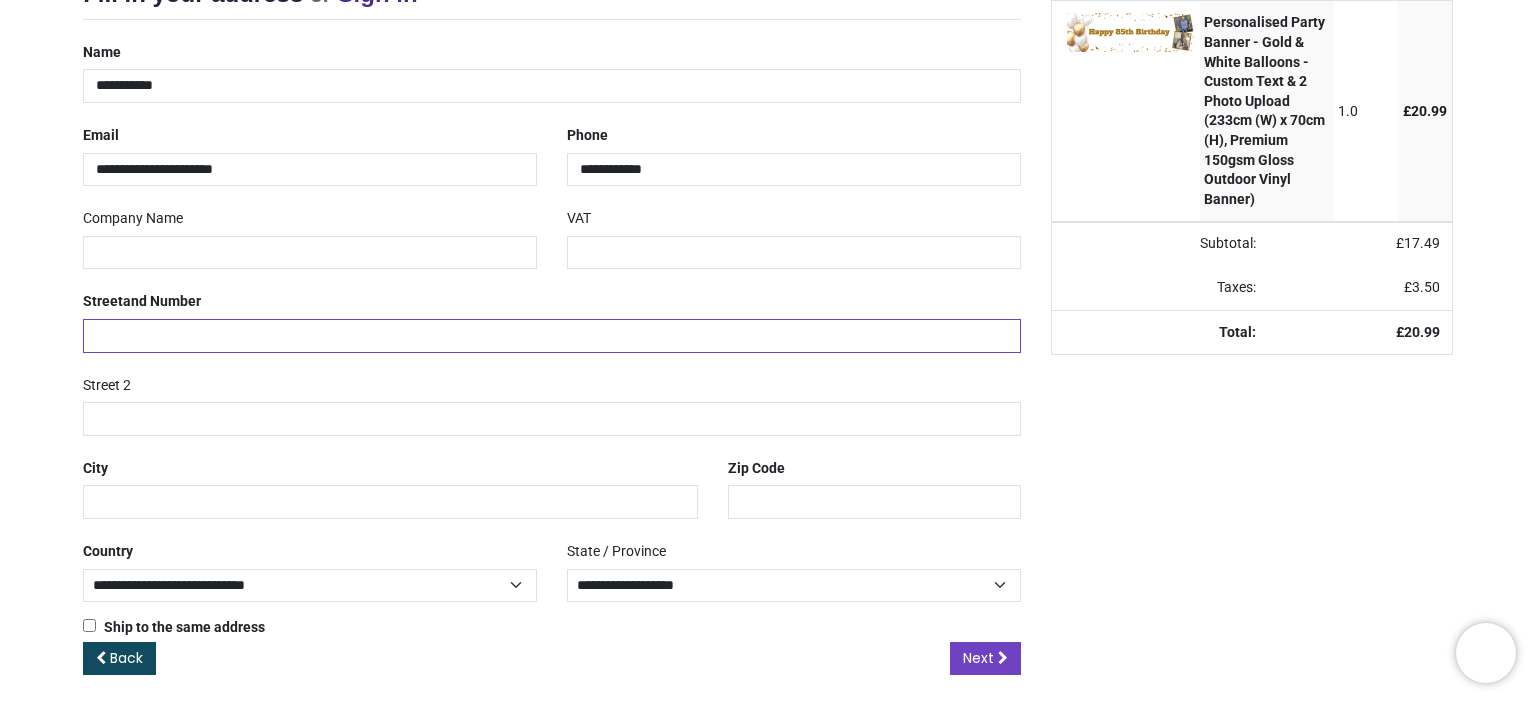 click at bounding box center (552, 336) 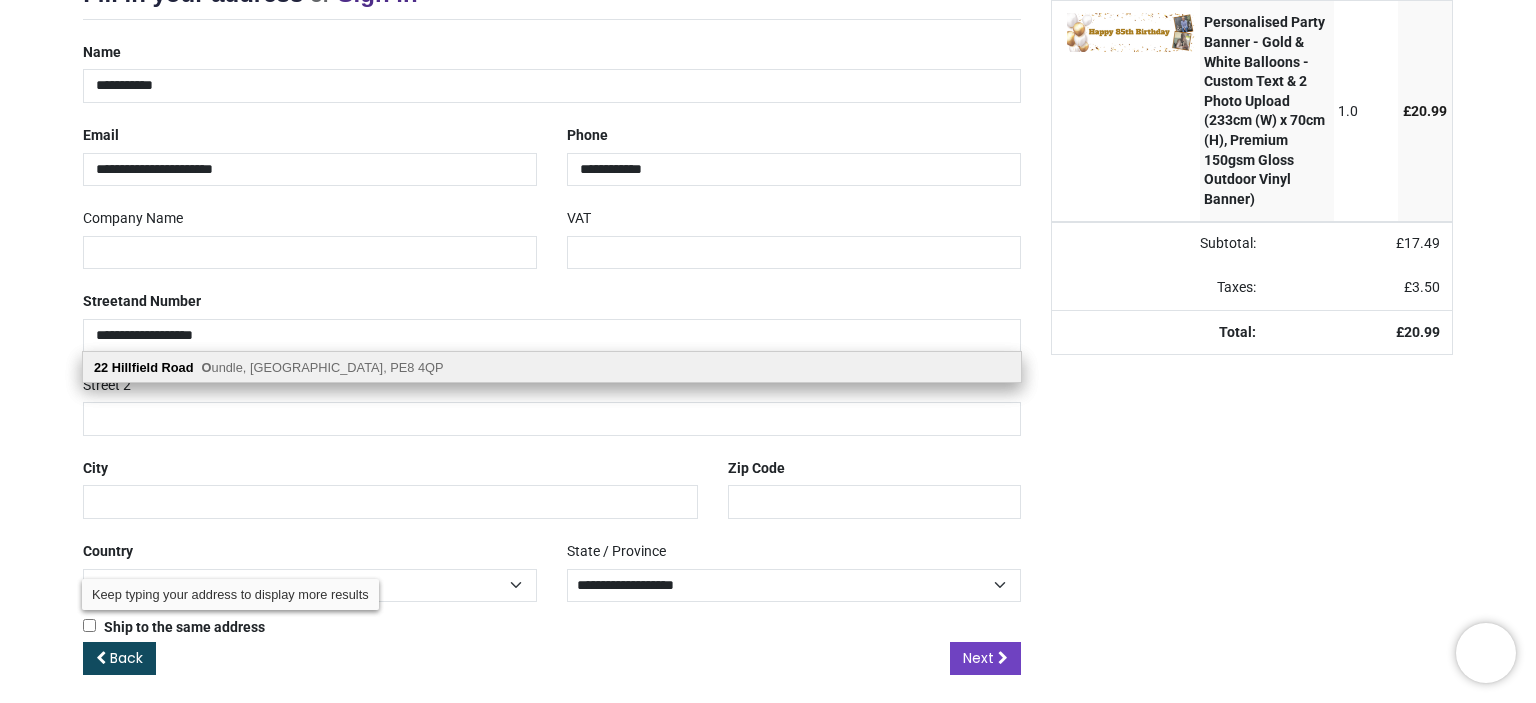 click on "O undle, Peterborough, PE8 4QP" at bounding box center (323, 367) 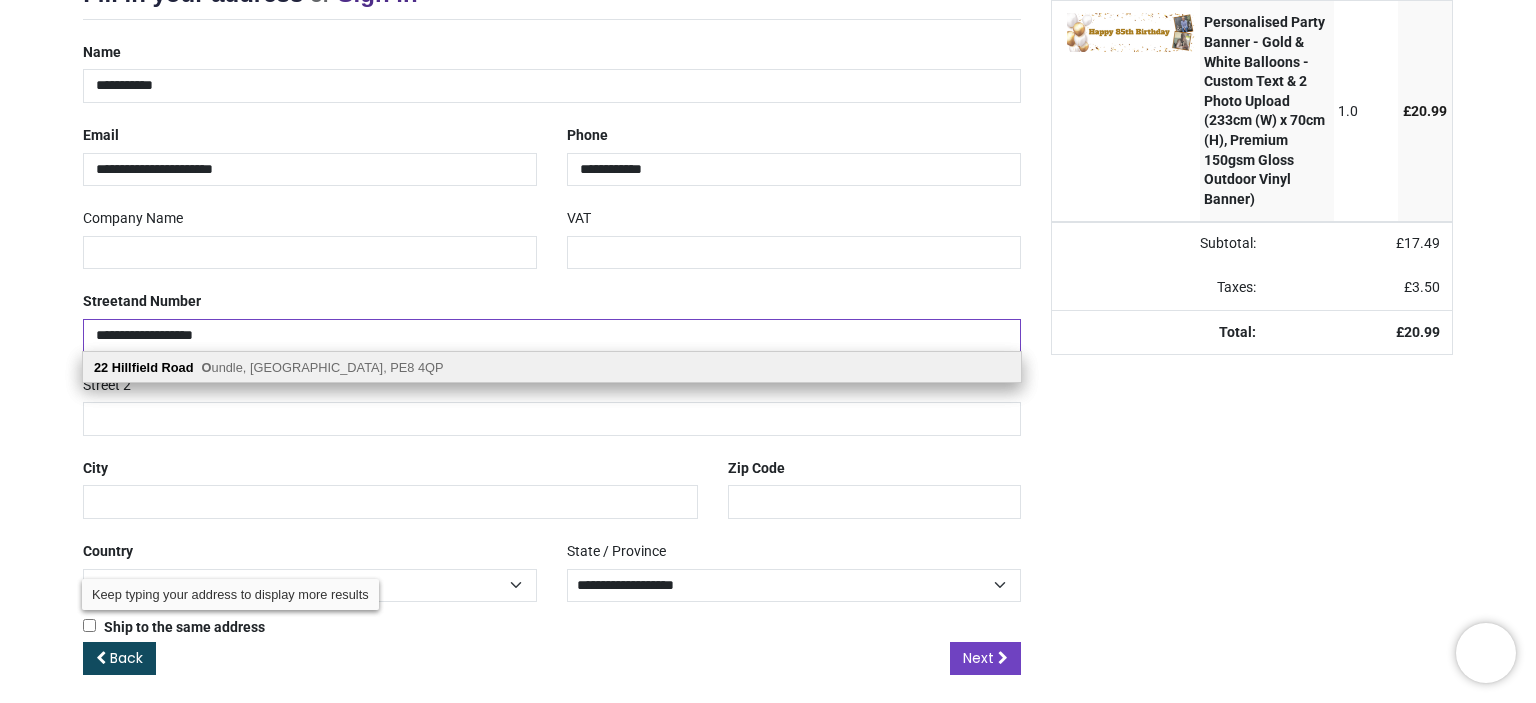 type on "**********" 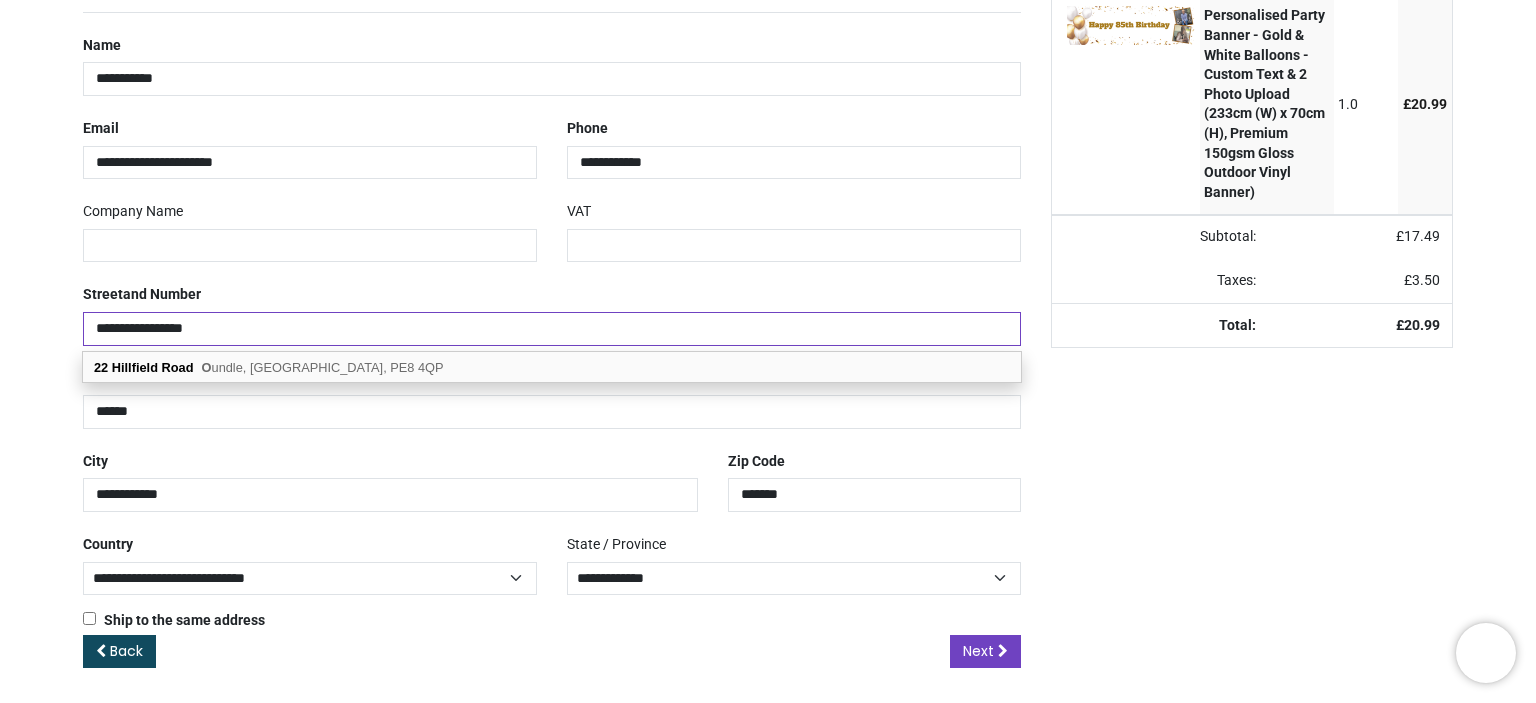 scroll, scrollTop: 308, scrollLeft: 0, axis: vertical 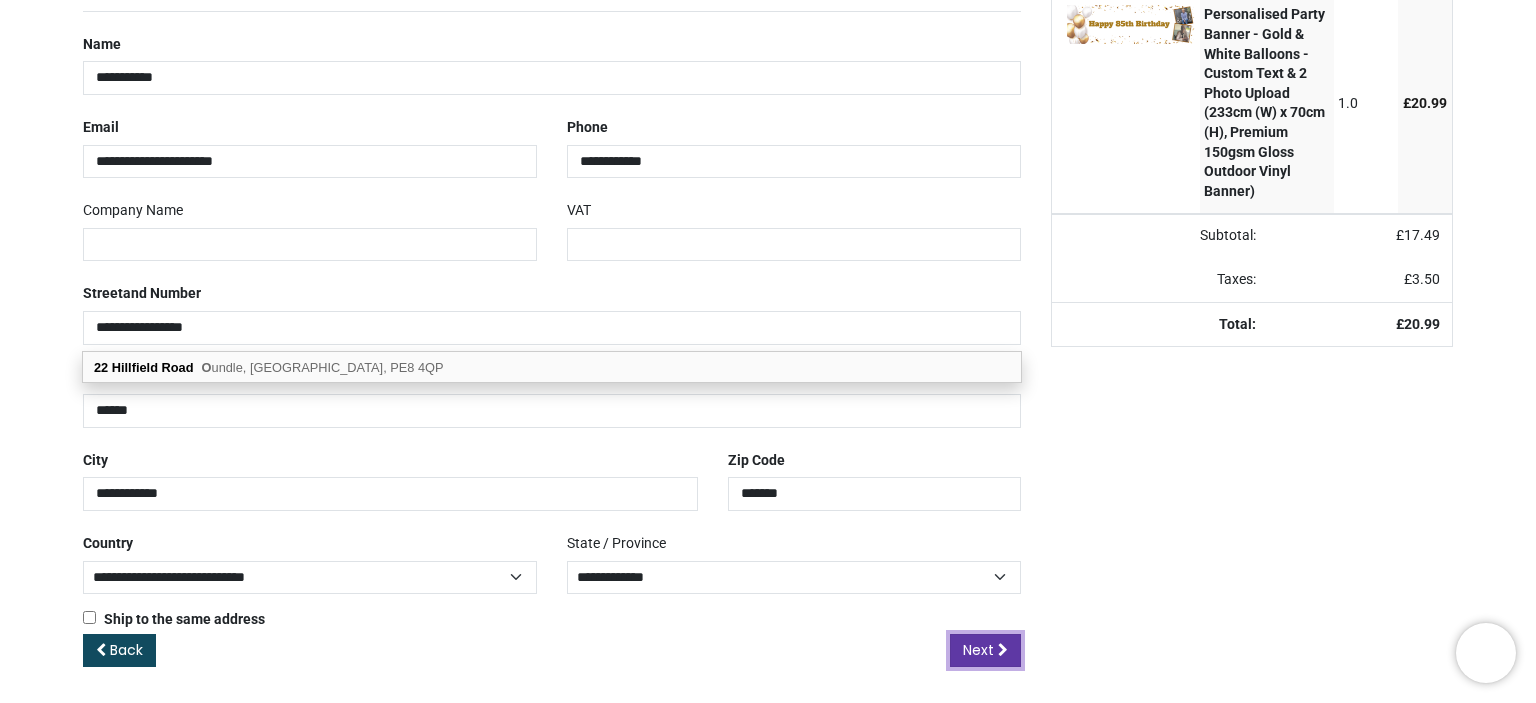 click on "Next" at bounding box center [978, 650] 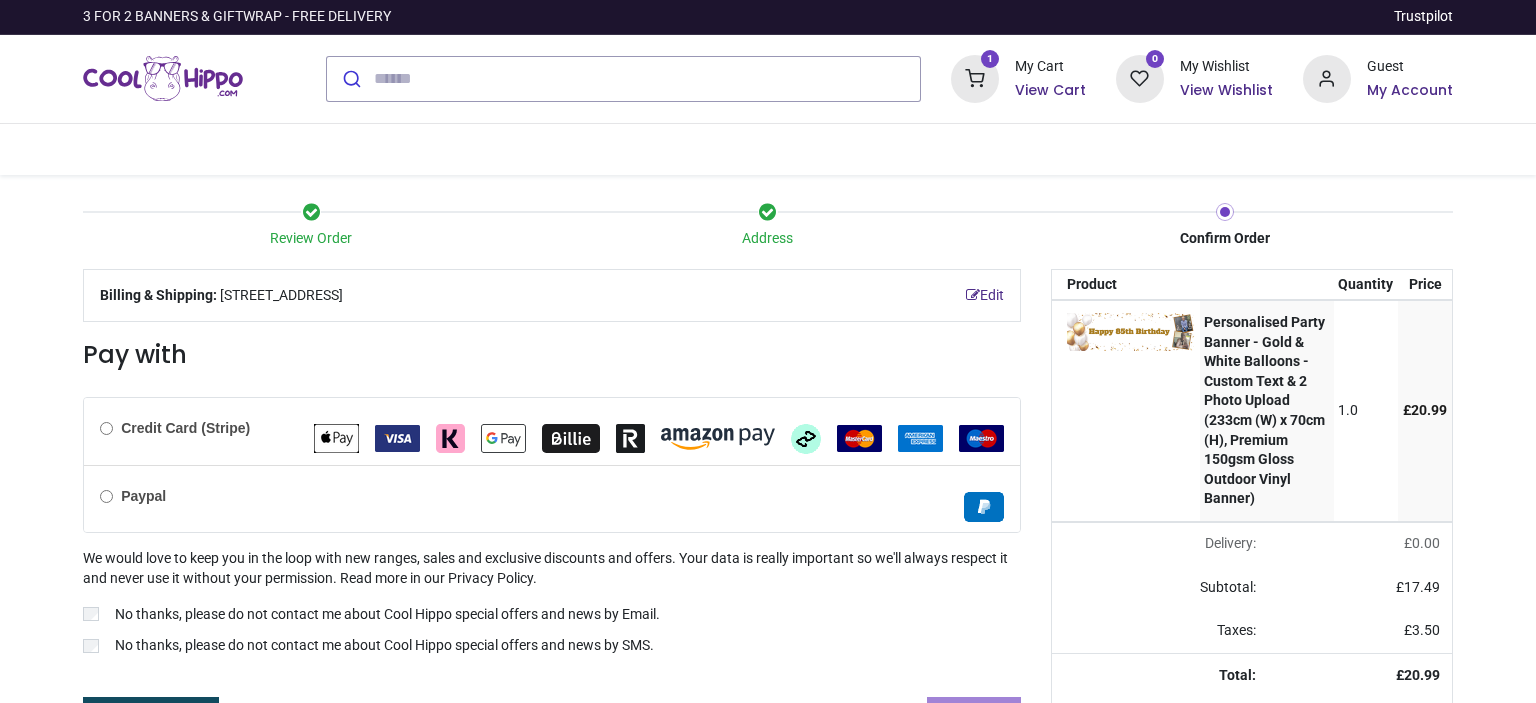 scroll, scrollTop: 0, scrollLeft: 0, axis: both 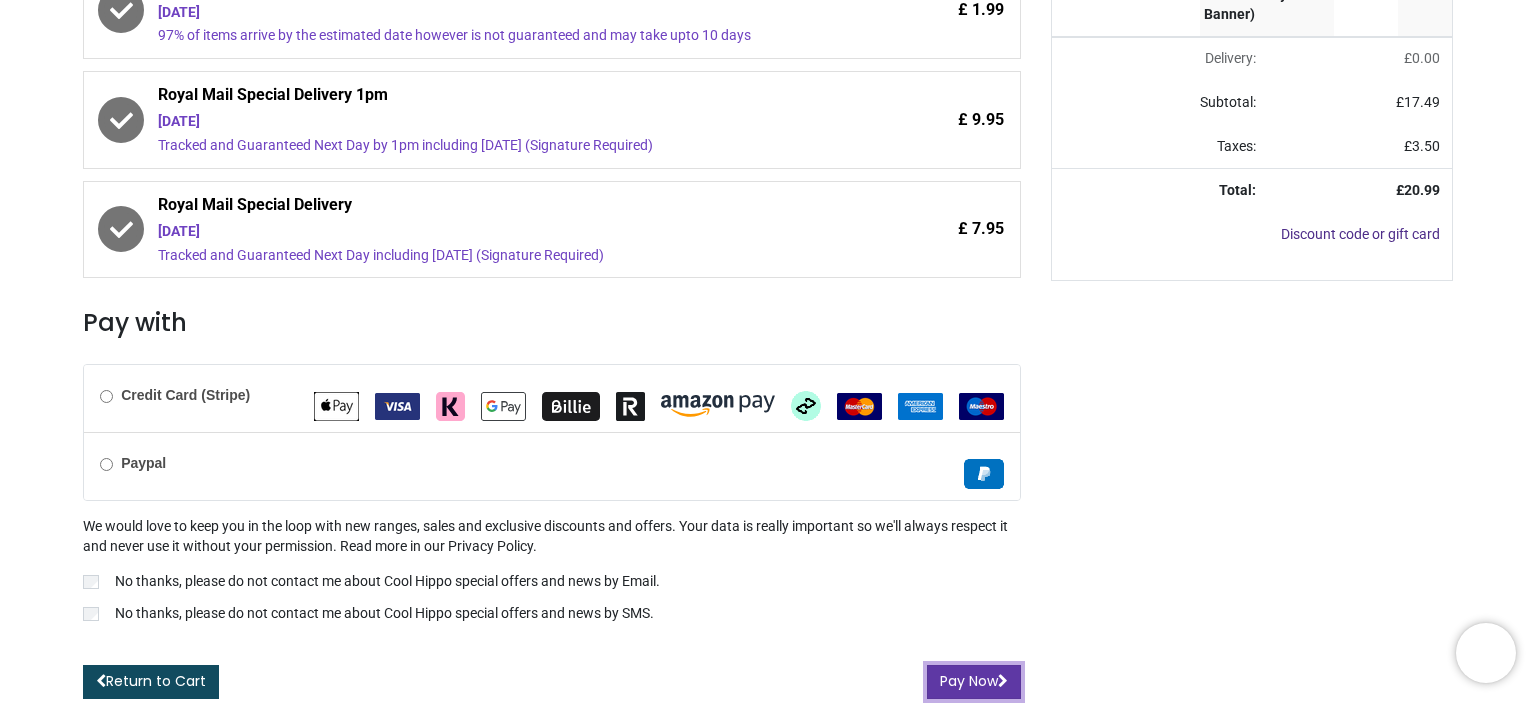click on "Pay Now" at bounding box center (974, 682) 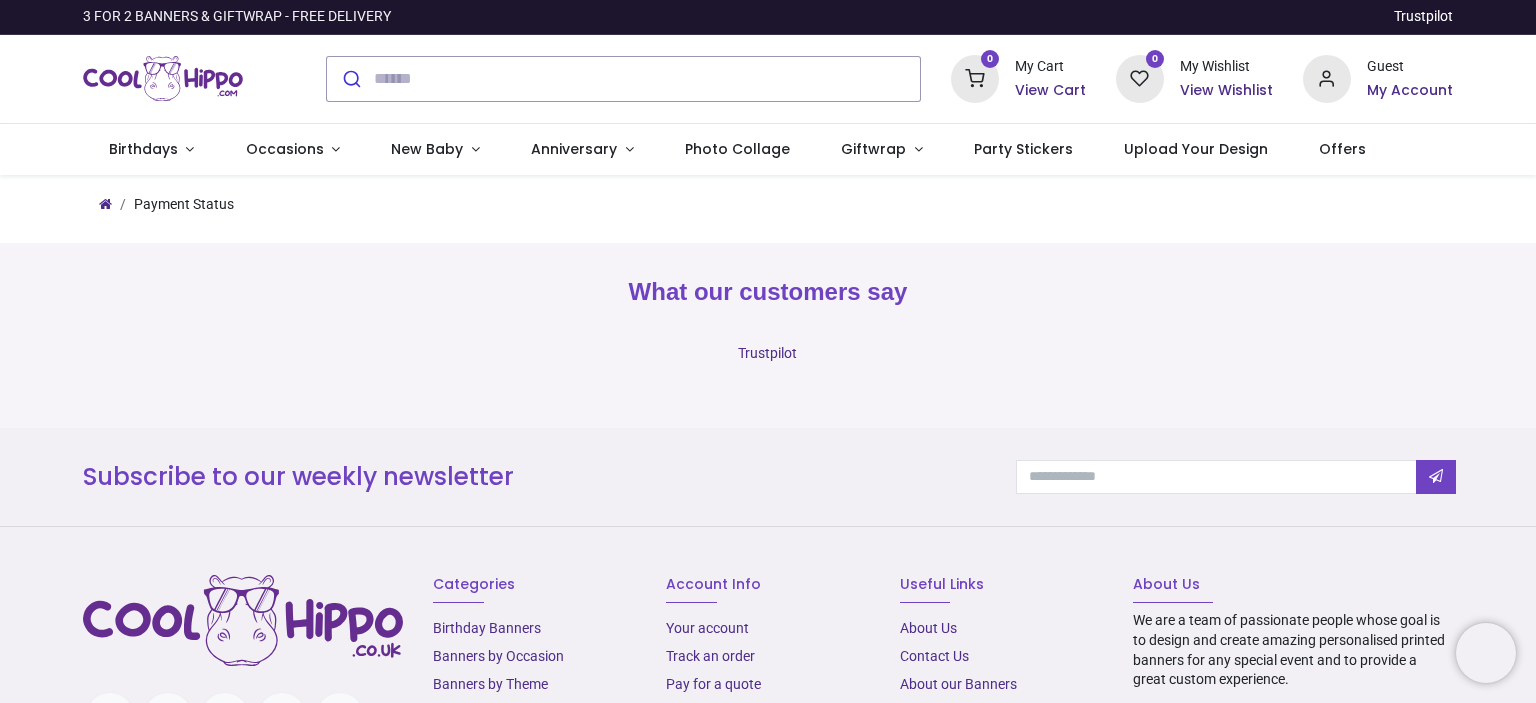 scroll, scrollTop: 0, scrollLeft: 0, axis: both 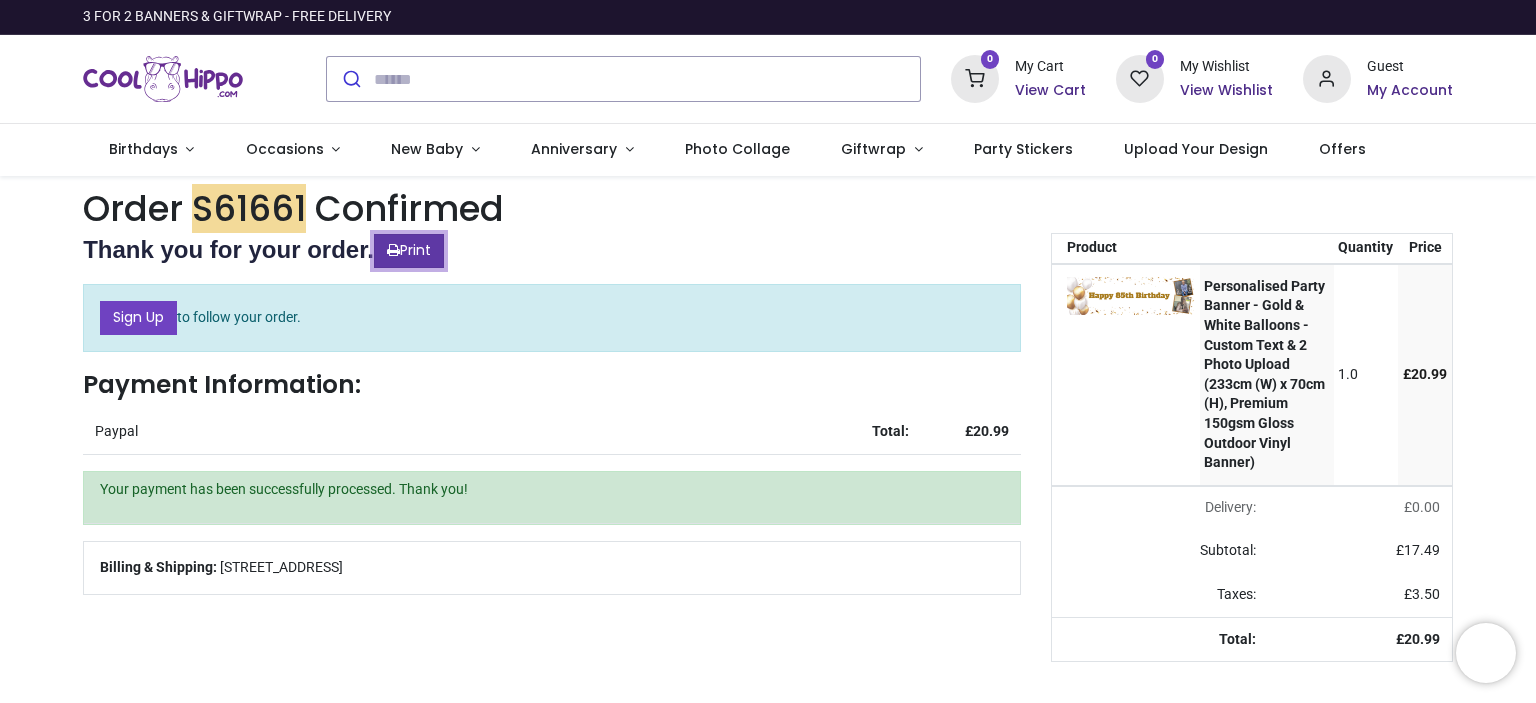 click on "Print" at bounding box center (409, 251) 